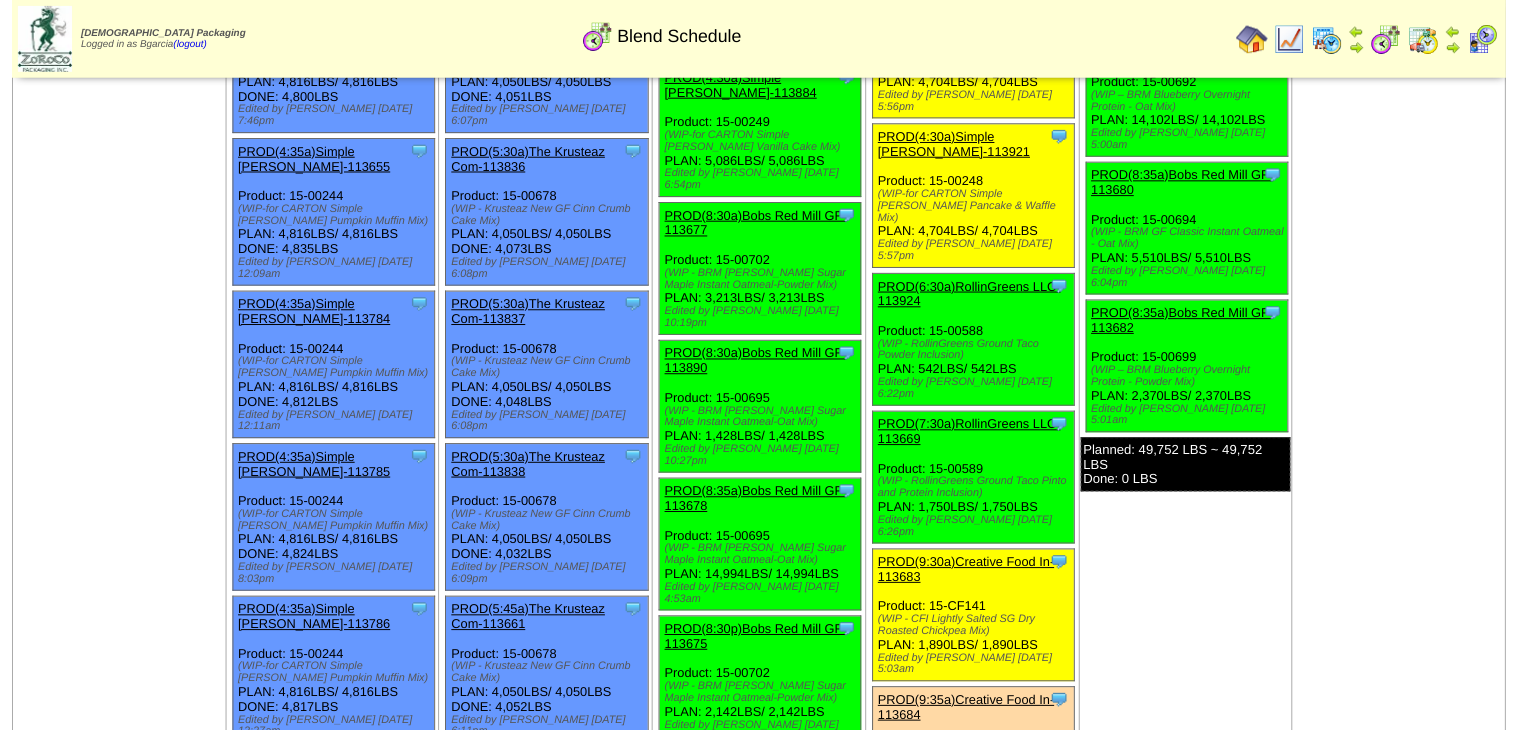 scroll, scrollTop: 880, scrollLeft: 0, axis: vertical 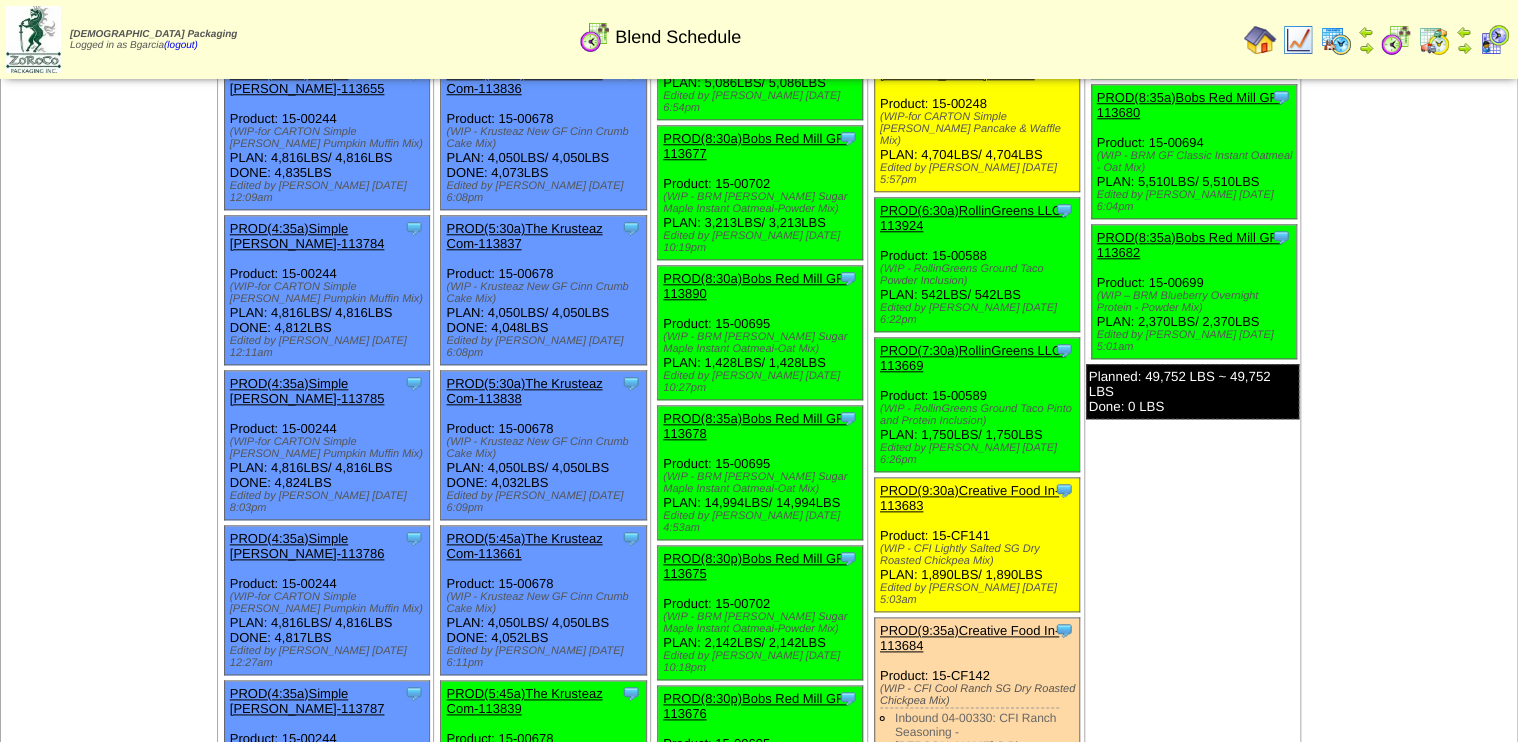 click on "[DATE]                        [+]
Print
Clone Item
PROD(4:30a)Simple [PERSON_NAME]-113658
Simple [PERSON_NAME]
ScheduleID: 113658" at bounding box center (1192, 1468) 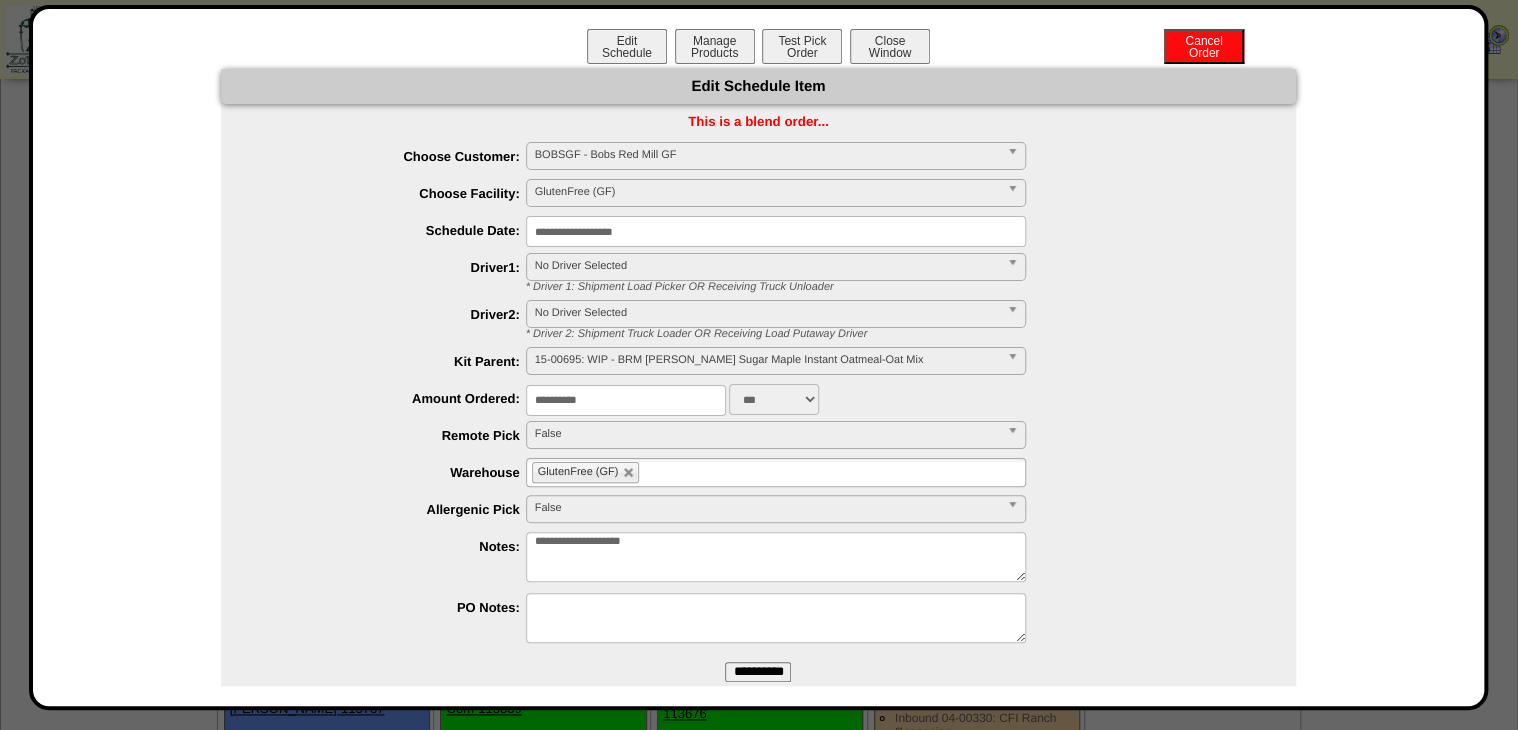 click on "**********" at bounding box center (776, 231) 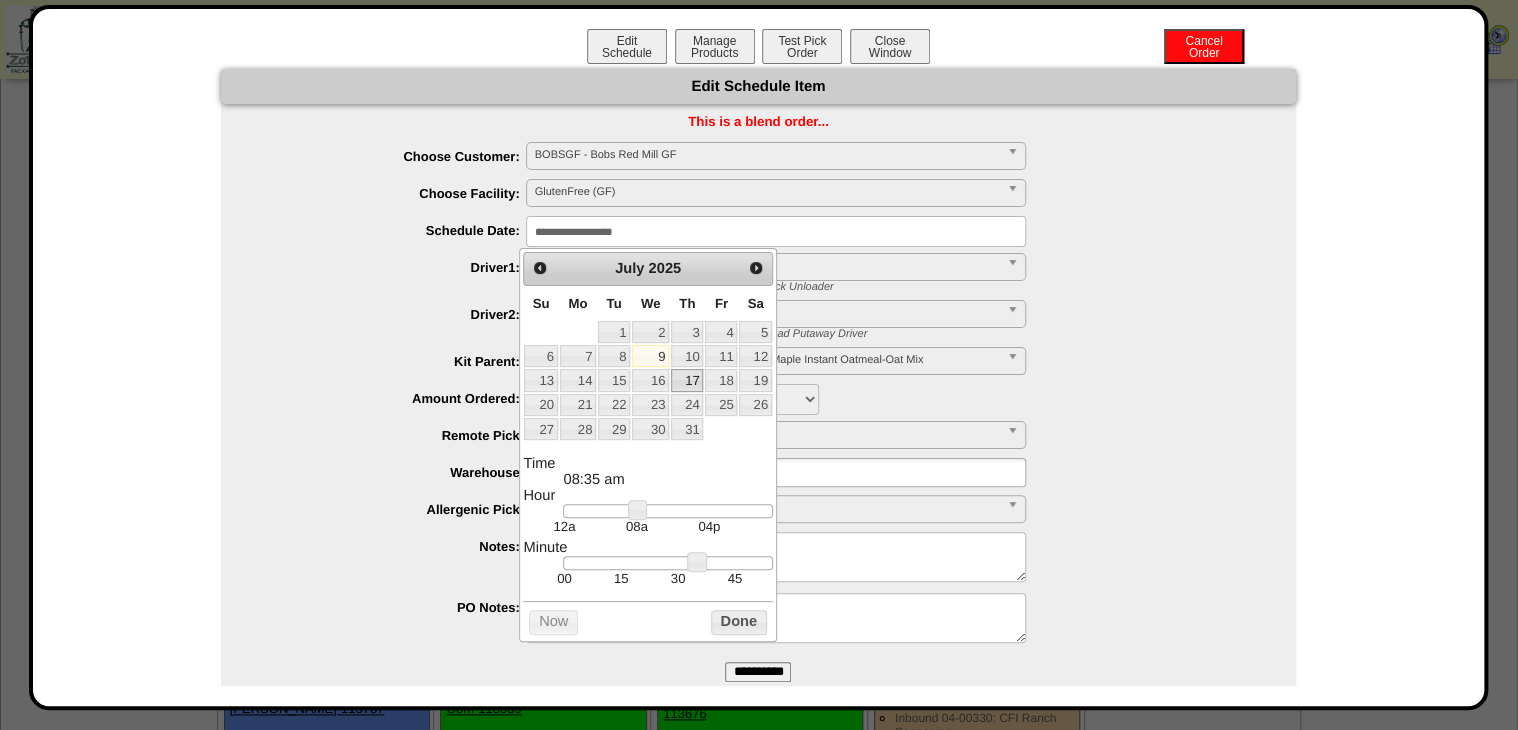 click on "17" at bounding box center (687, 380) 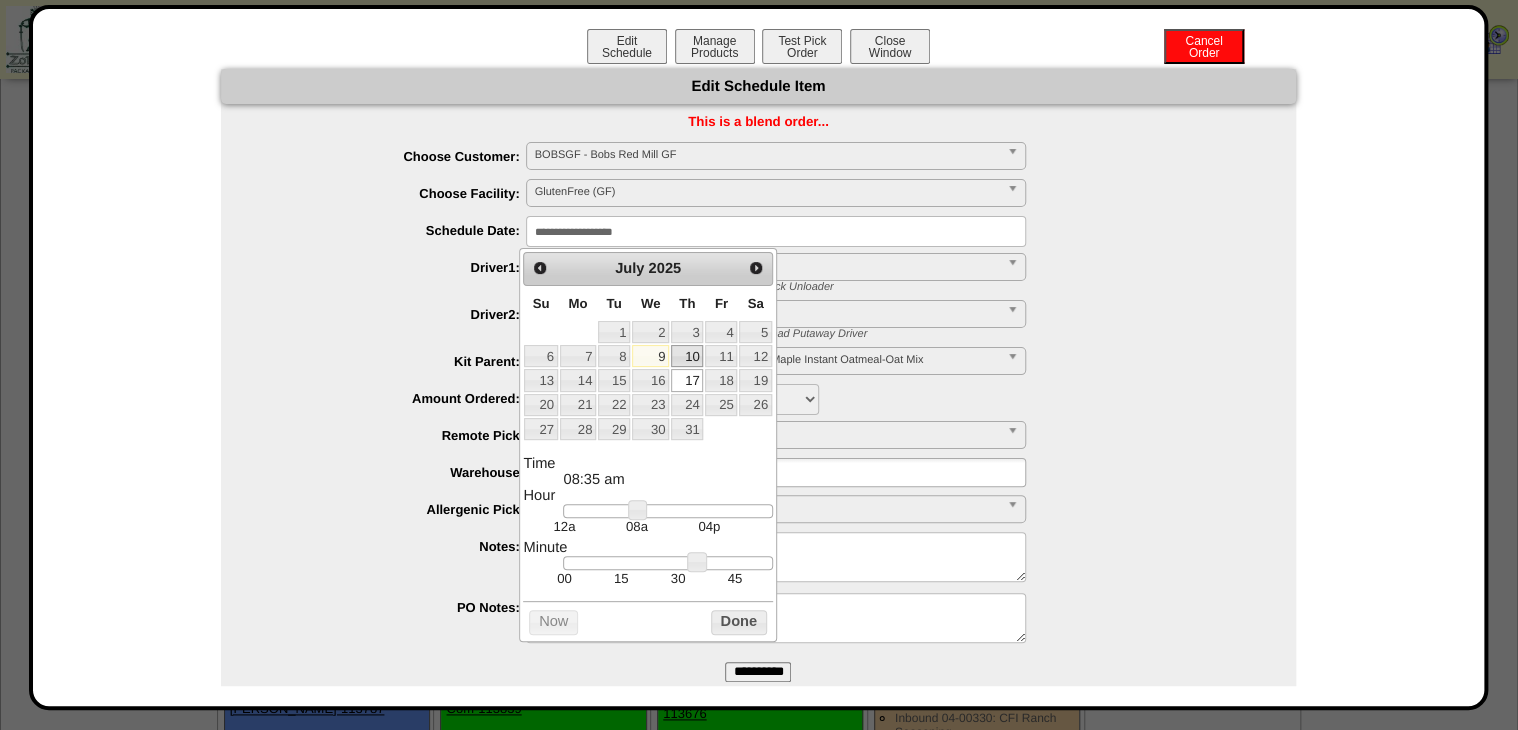click on "10" at bounding box center [687, 356] 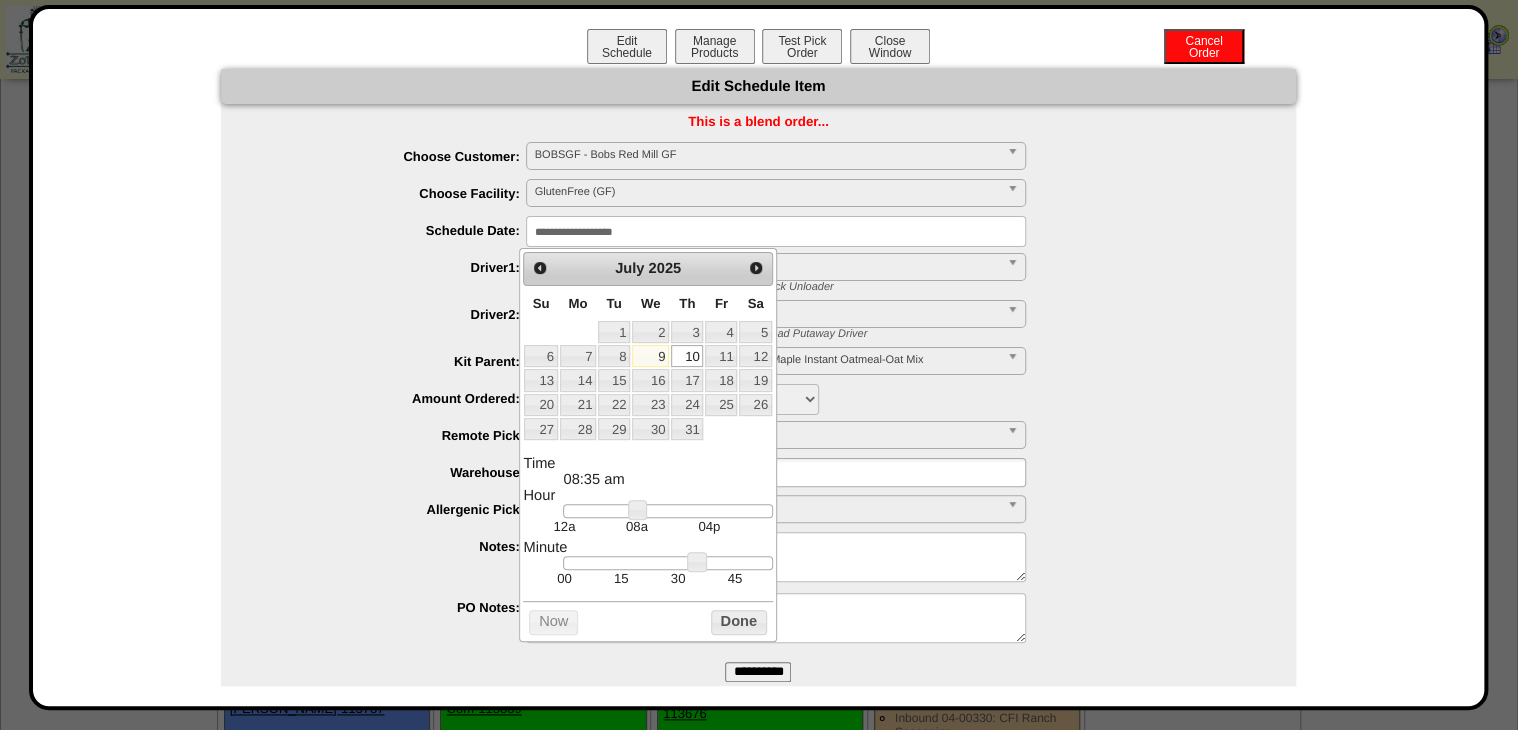 click on "9" at bounding box center [650, 356] 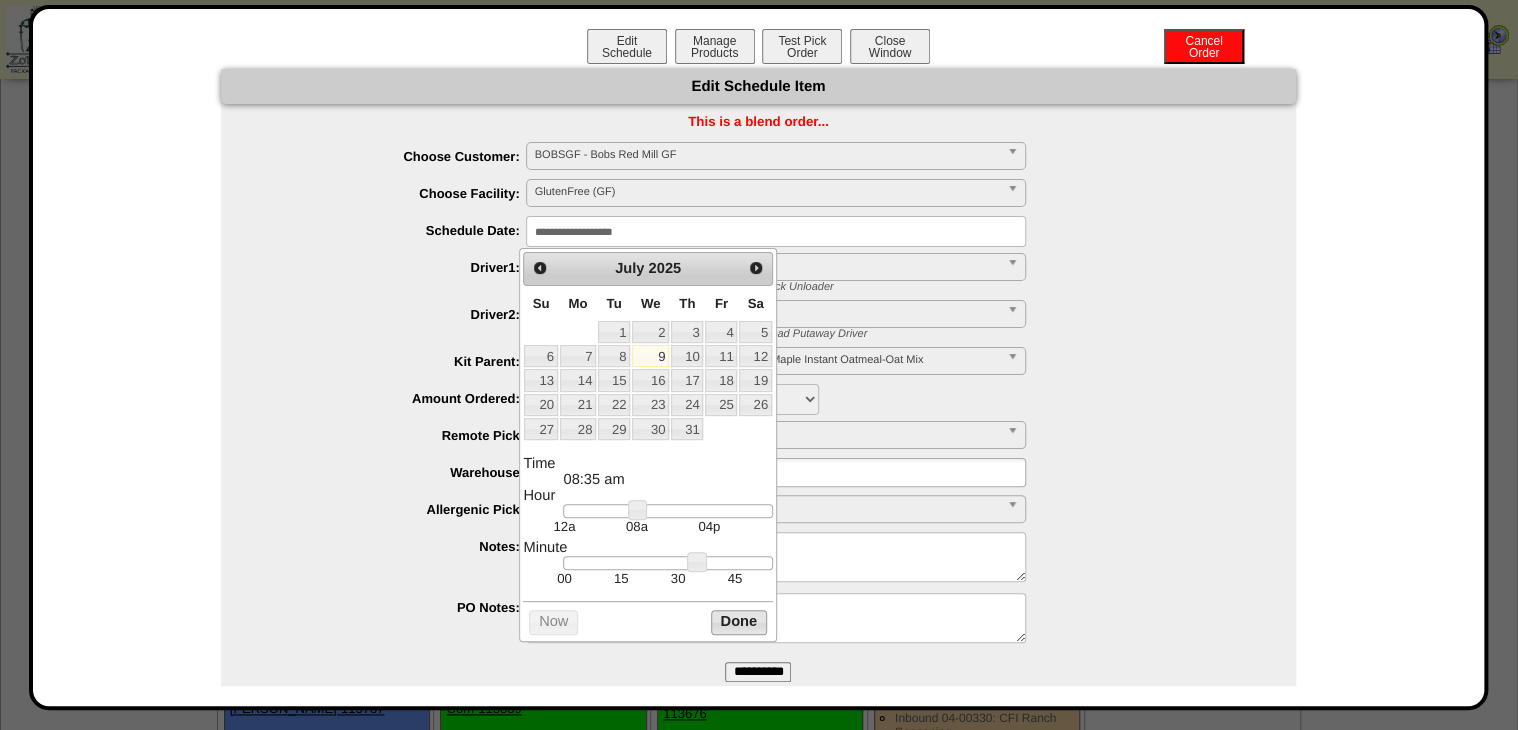click on "Done" at bounding box center (739, 622) 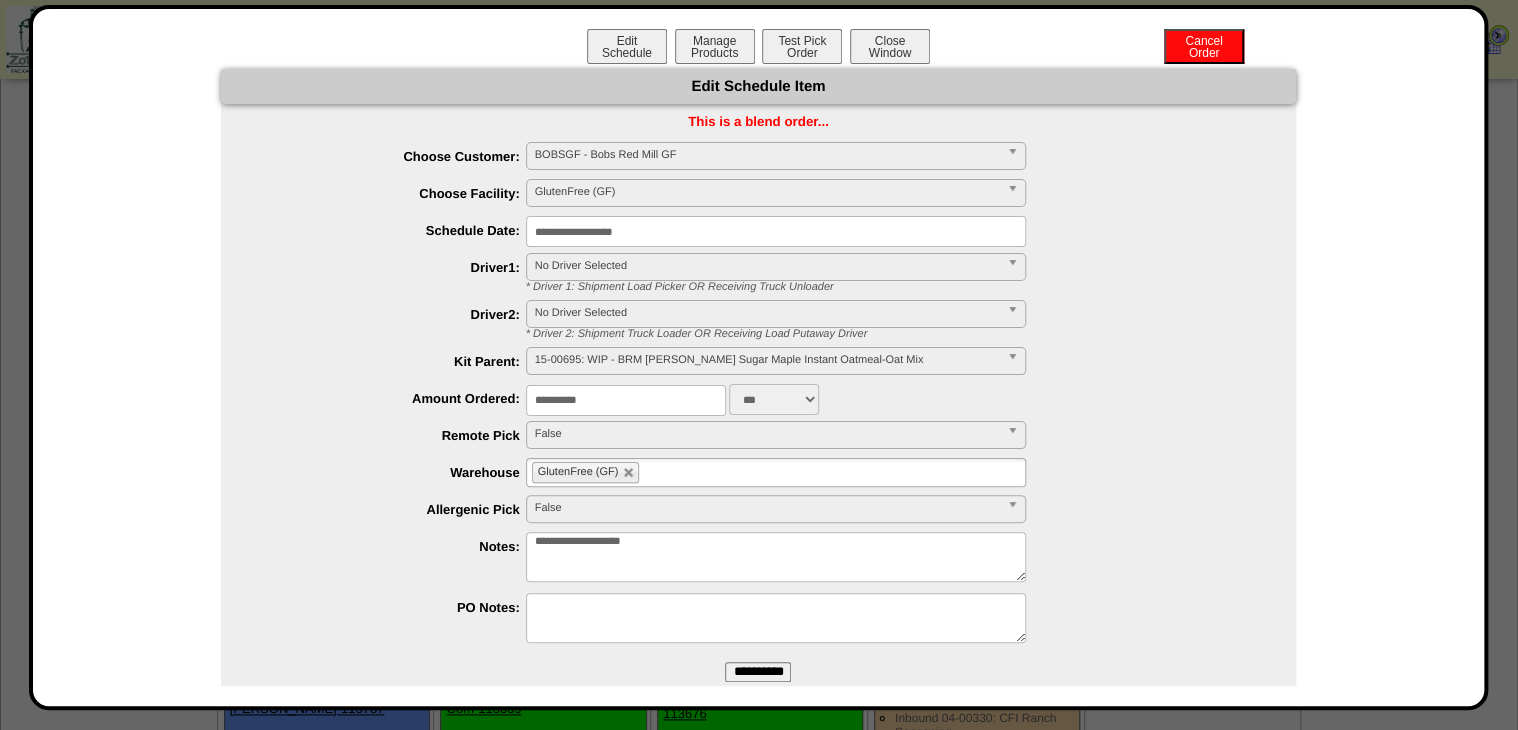 drag, startPoint x: 609, startPoint y: 402, endPoint x: 404, endPoint y: 437, distance: 207.96634 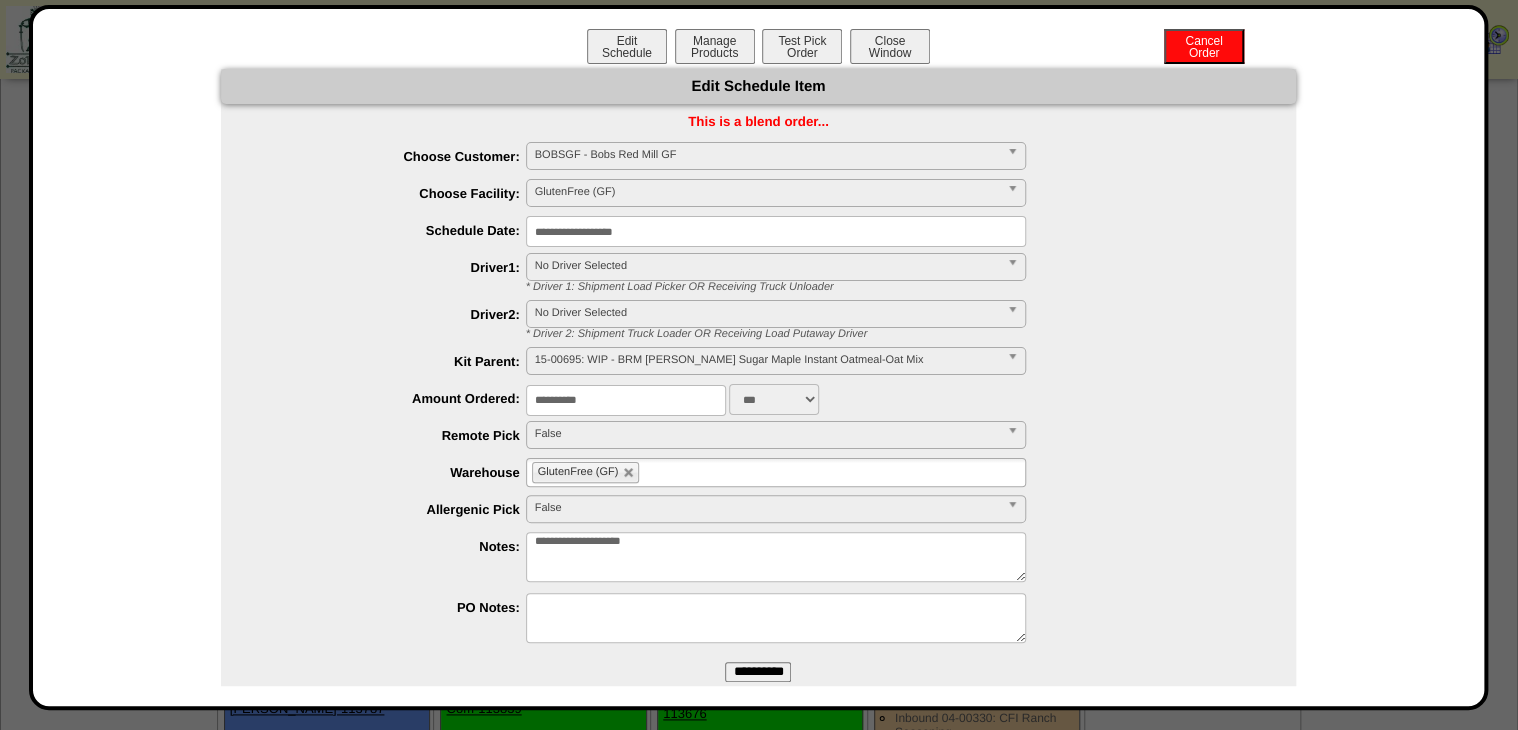 click on "**********" at bounding box center [758, 395] 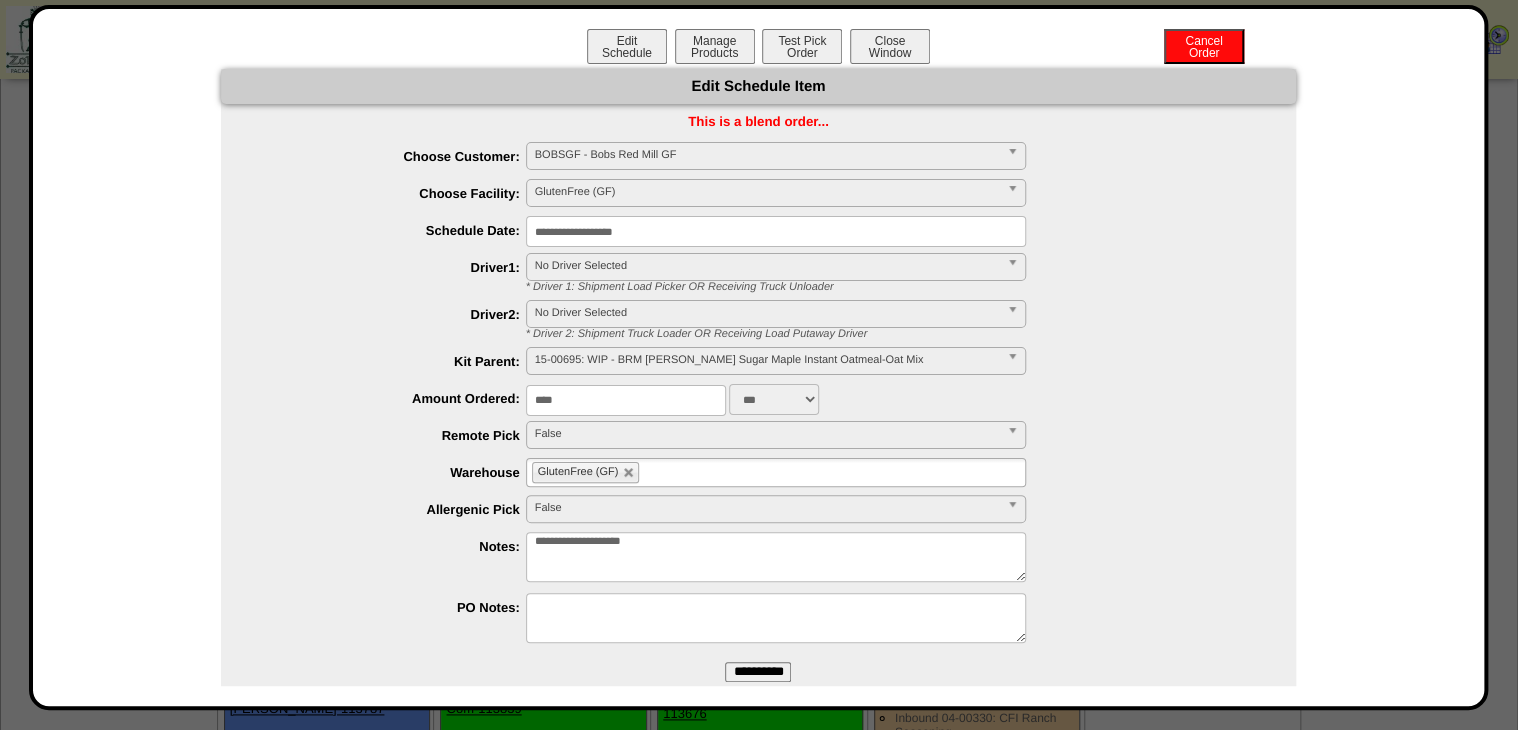 type on "****" 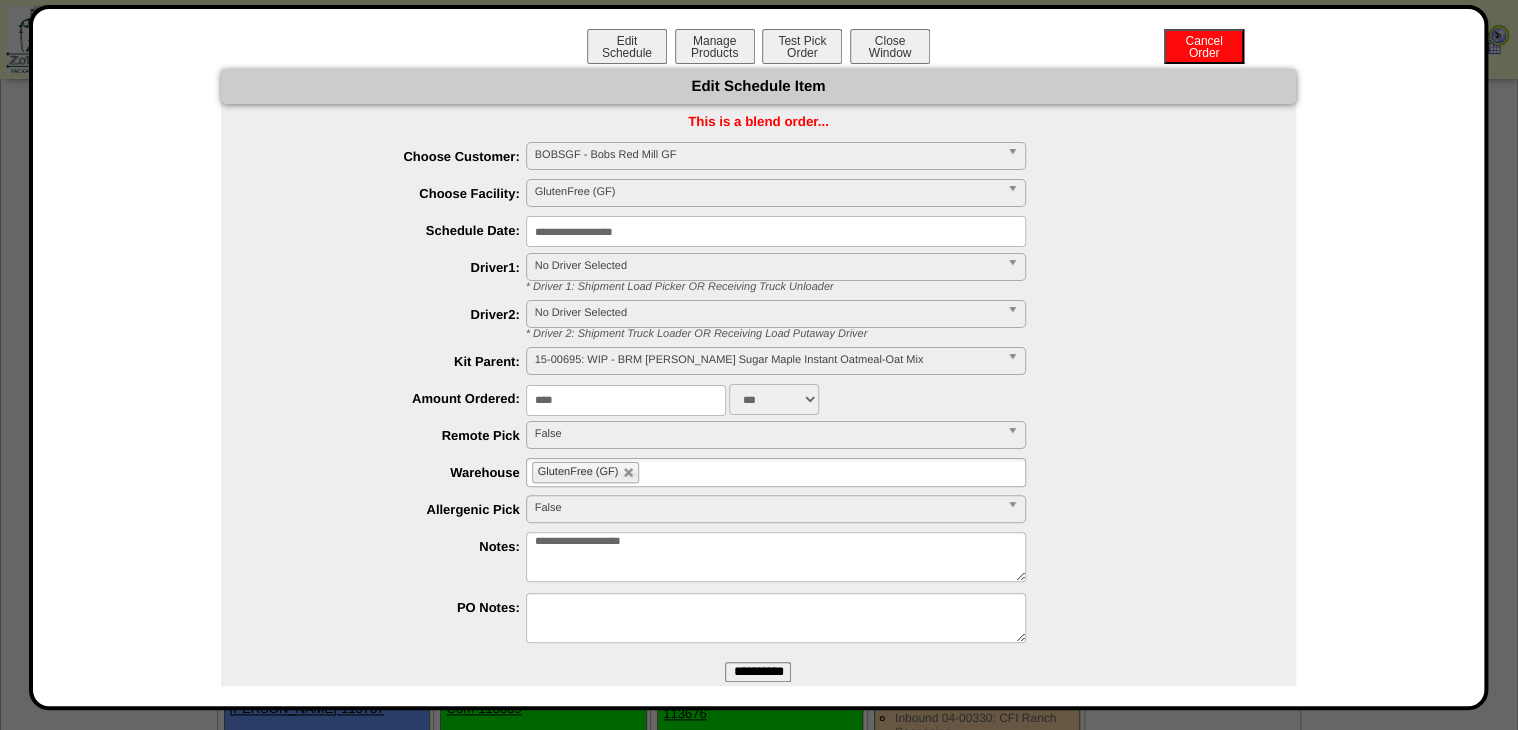 click on "**********" at bounding box center [758, 672] 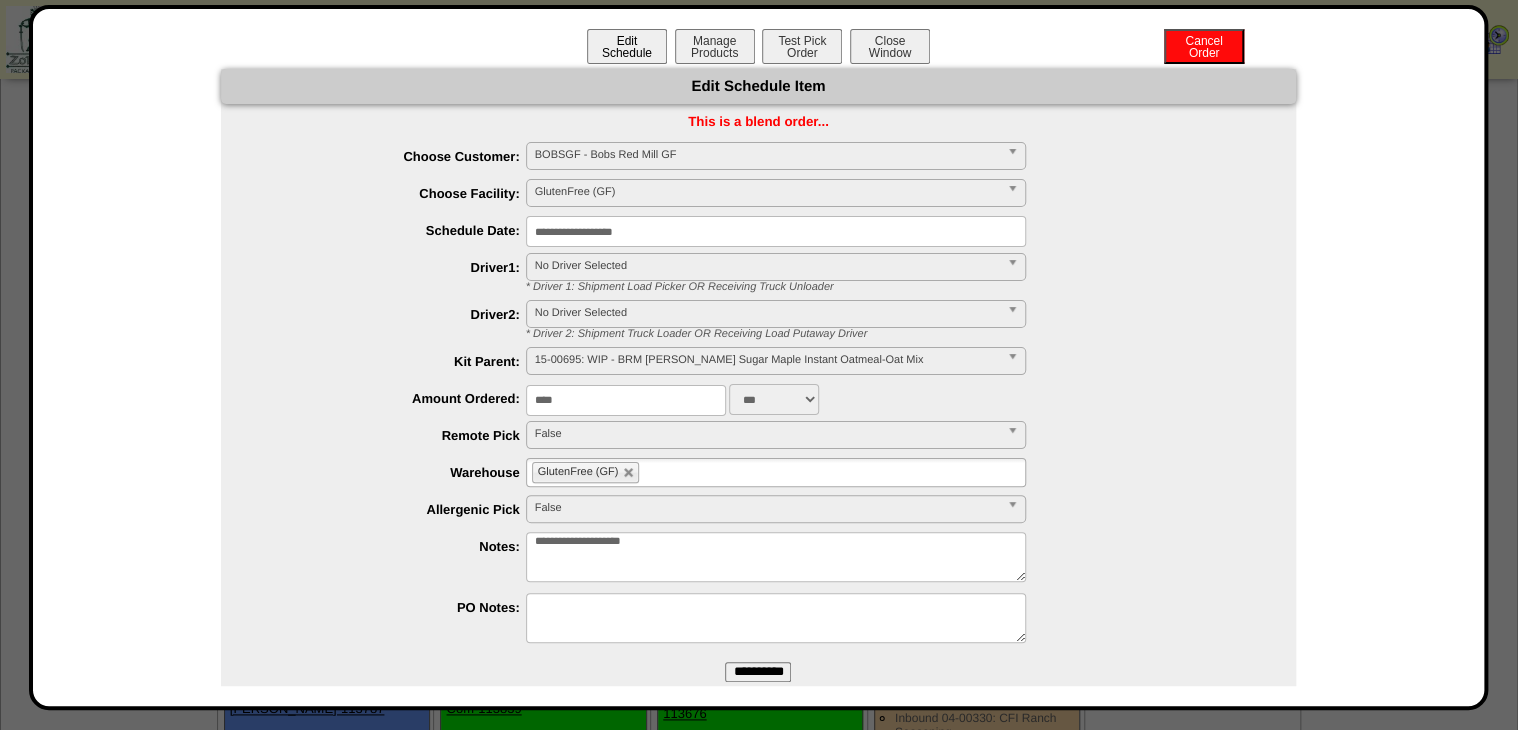 click on "Edit Schedule" at bounding box center [627, 46] 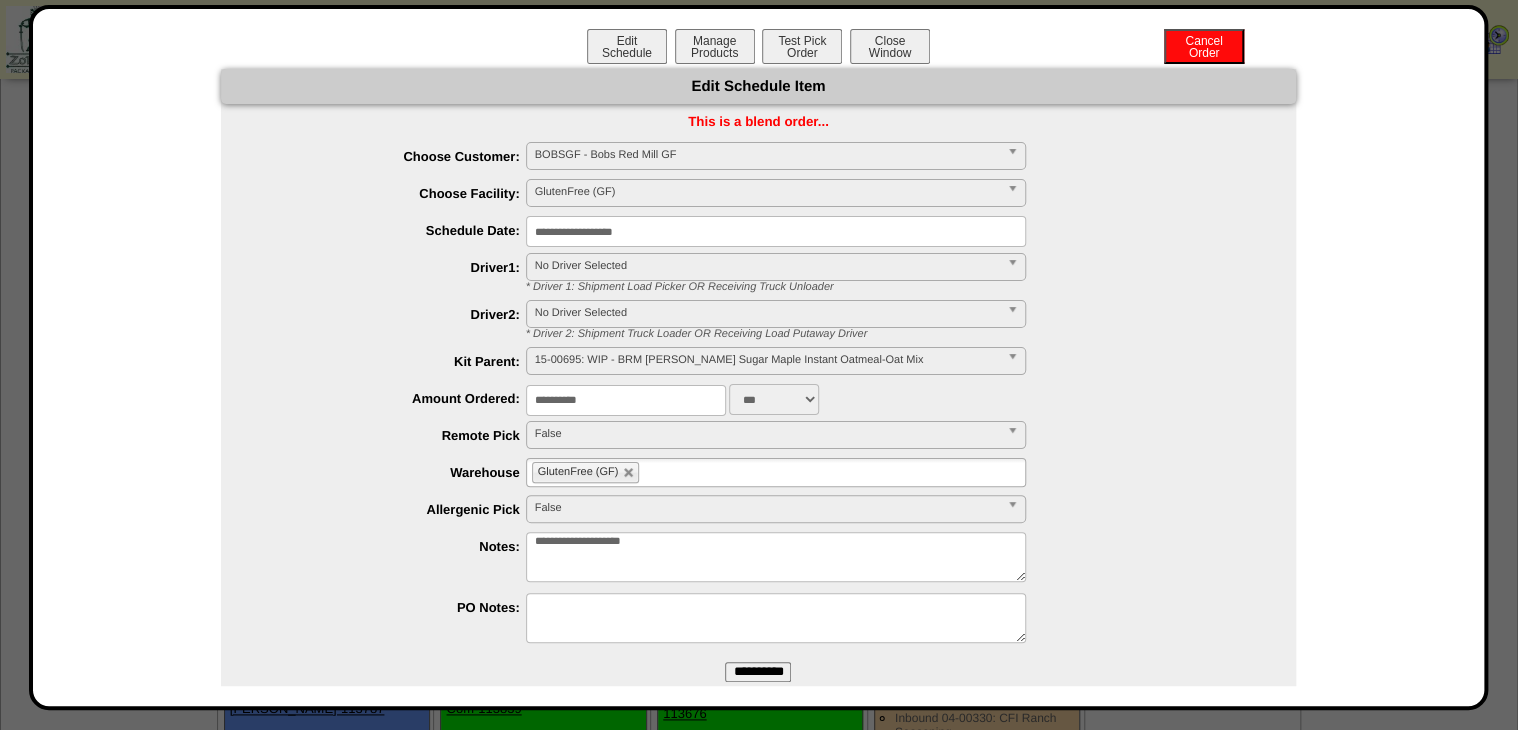 drag, startPoint x: 552, startPoint y: 404, endPoint x: 647, endPoint y: 398, distance: 95.189285 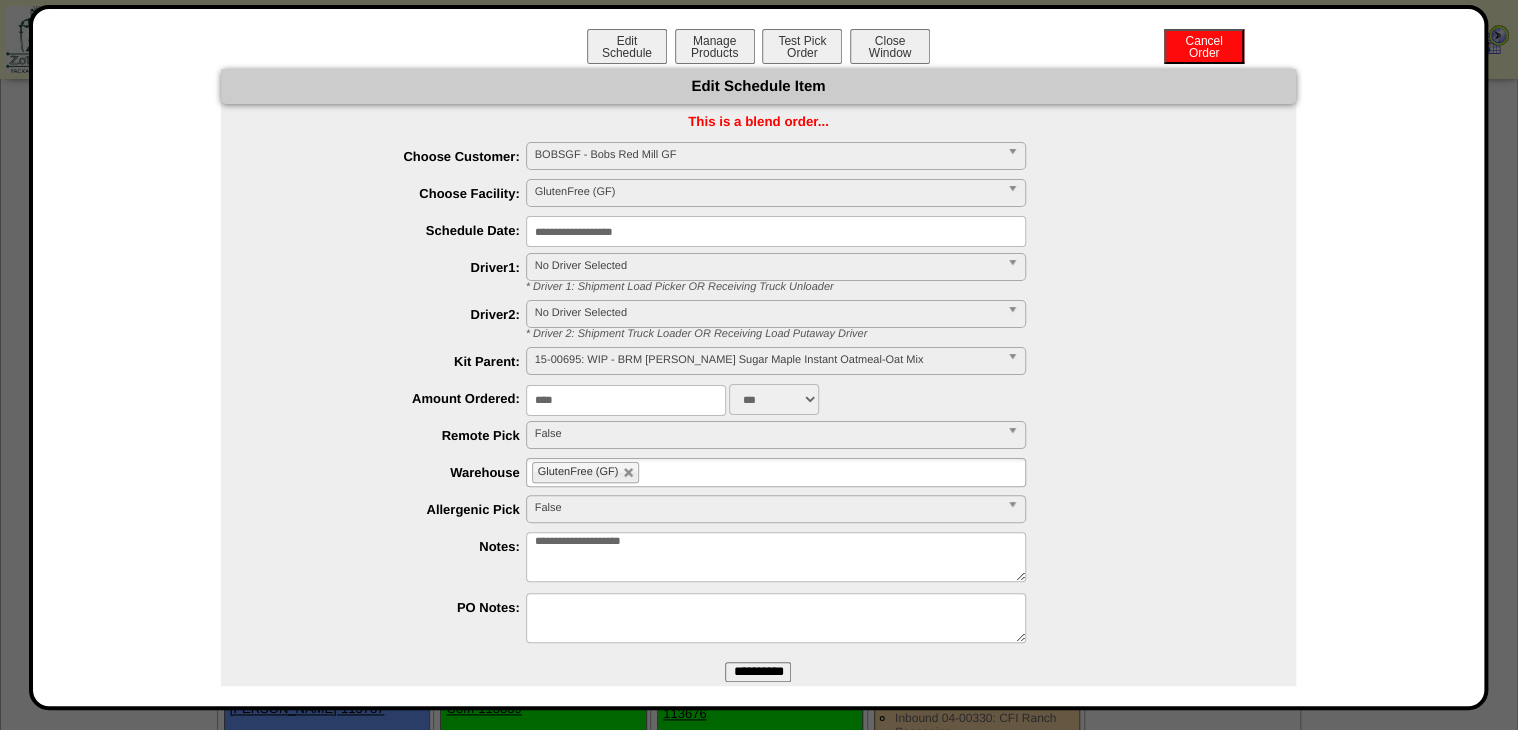 type on "****" 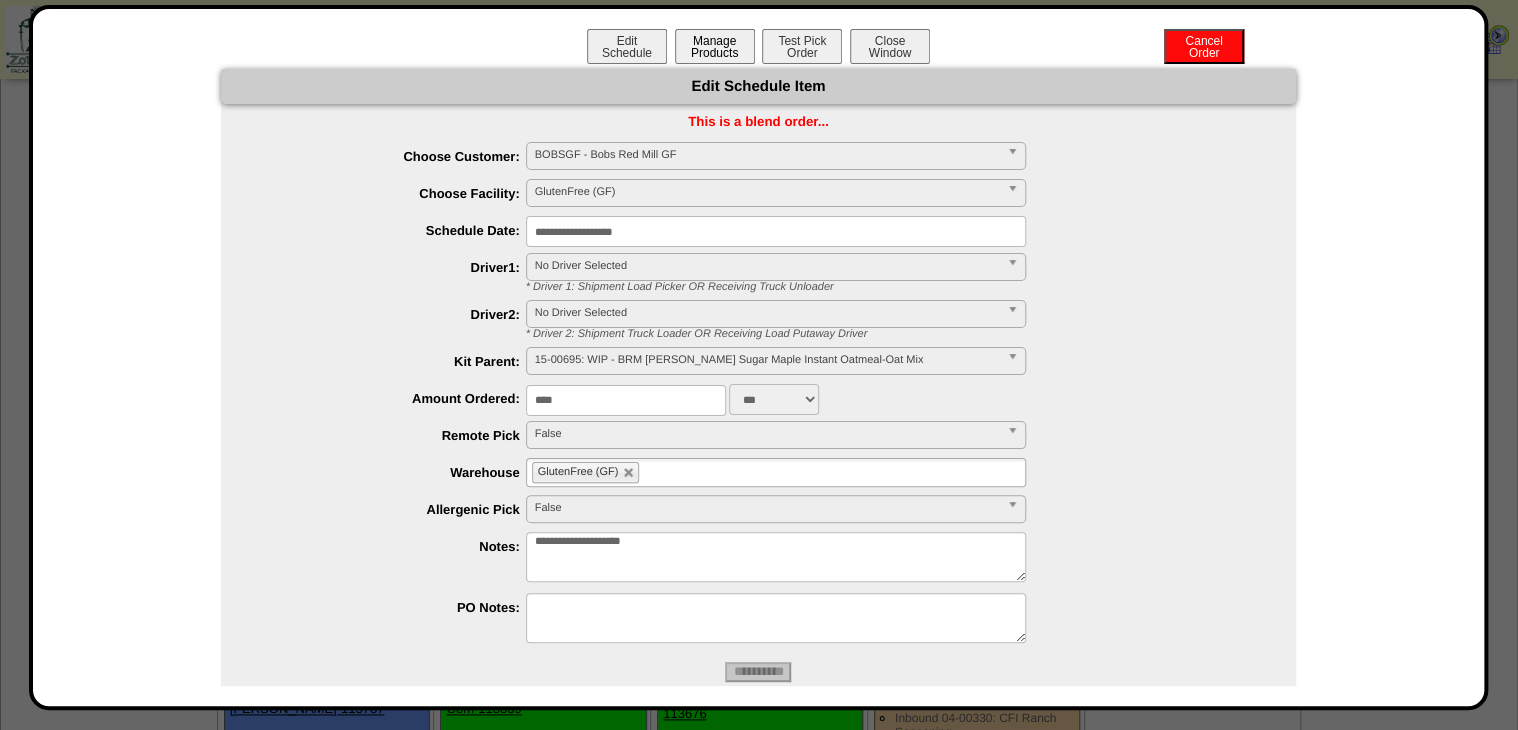 click on "Manage Products" at bounding box center (715, 46) 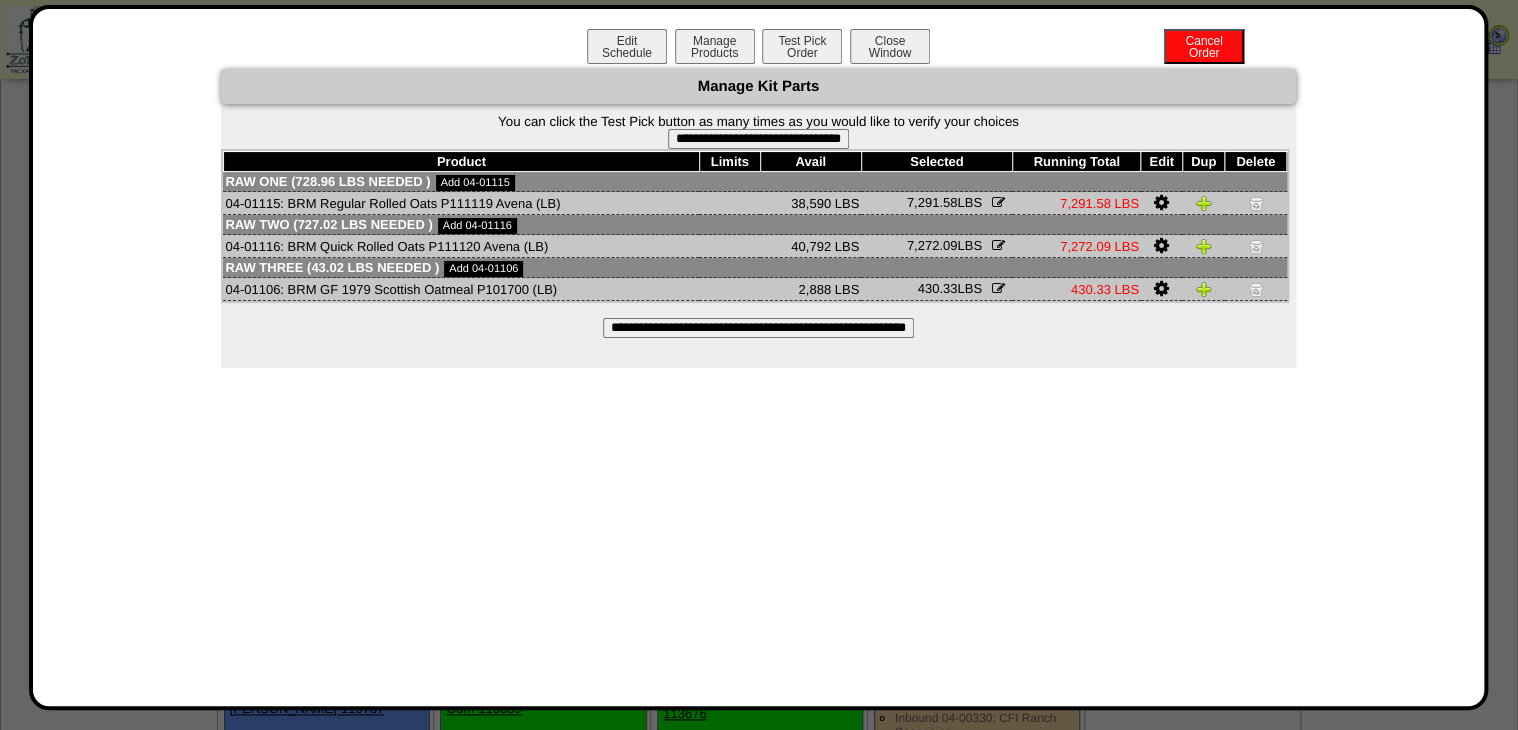 click on "**********" at bounding box center [758, 328] 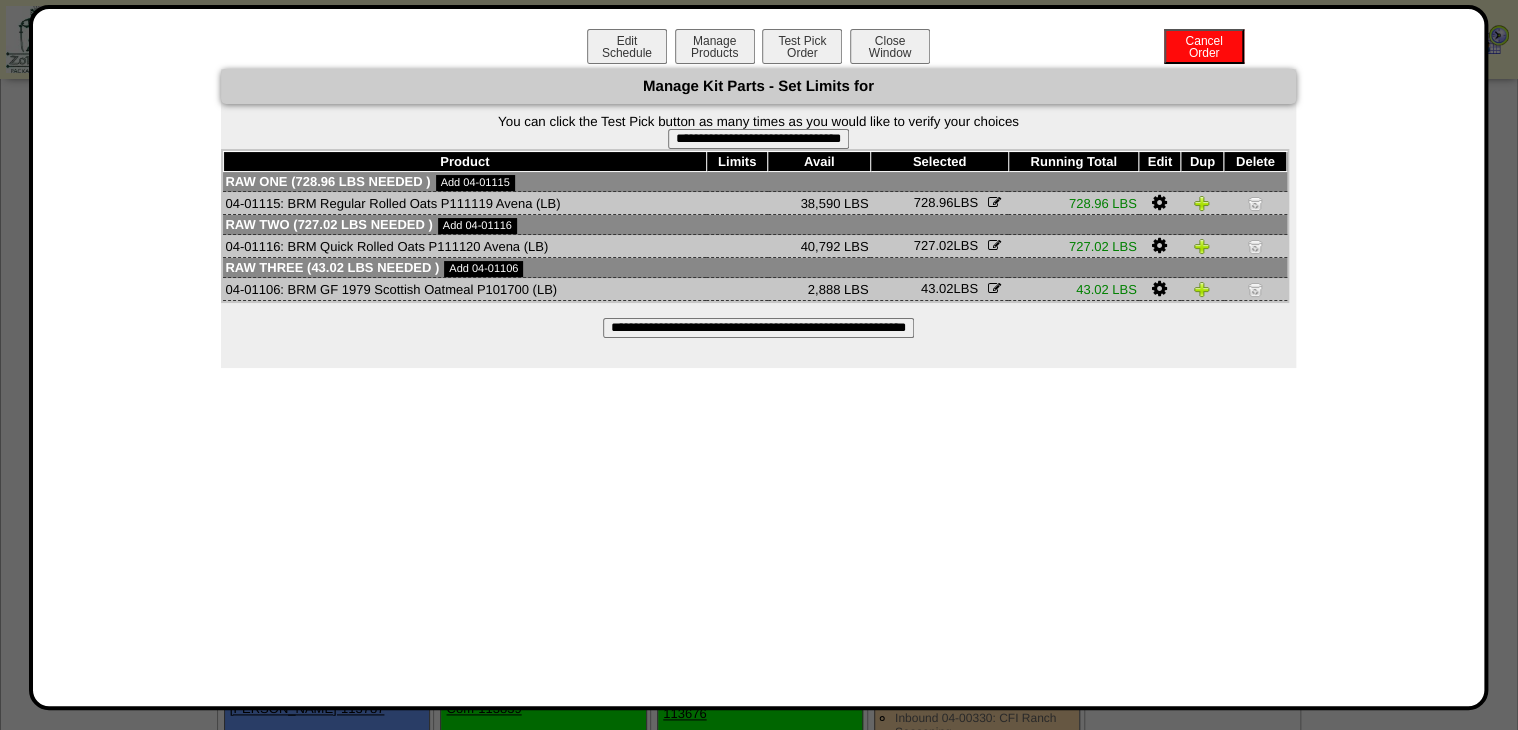 click on "**********" at bounding box center (758, 139) 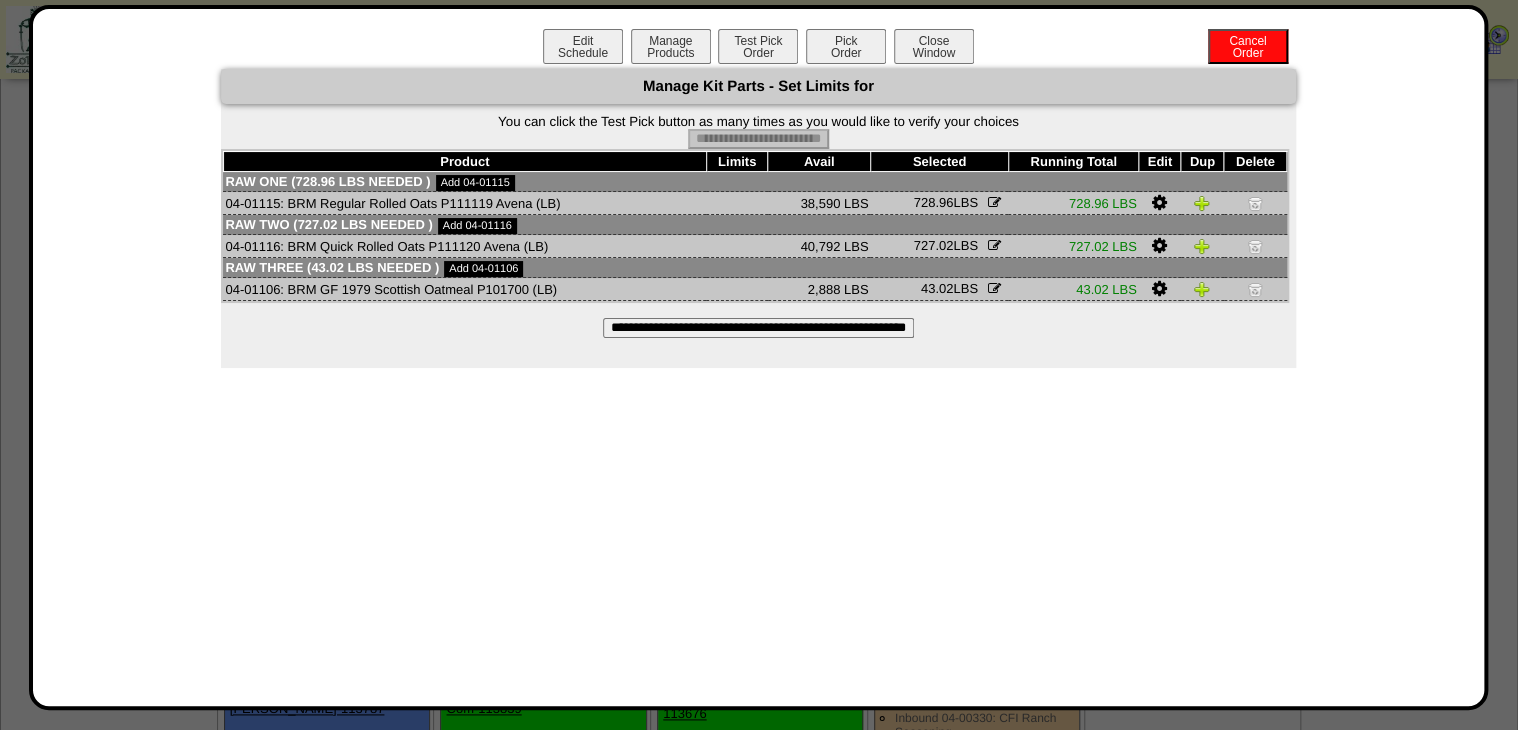 click on "Pick Order" at bounding box center (846, 46) 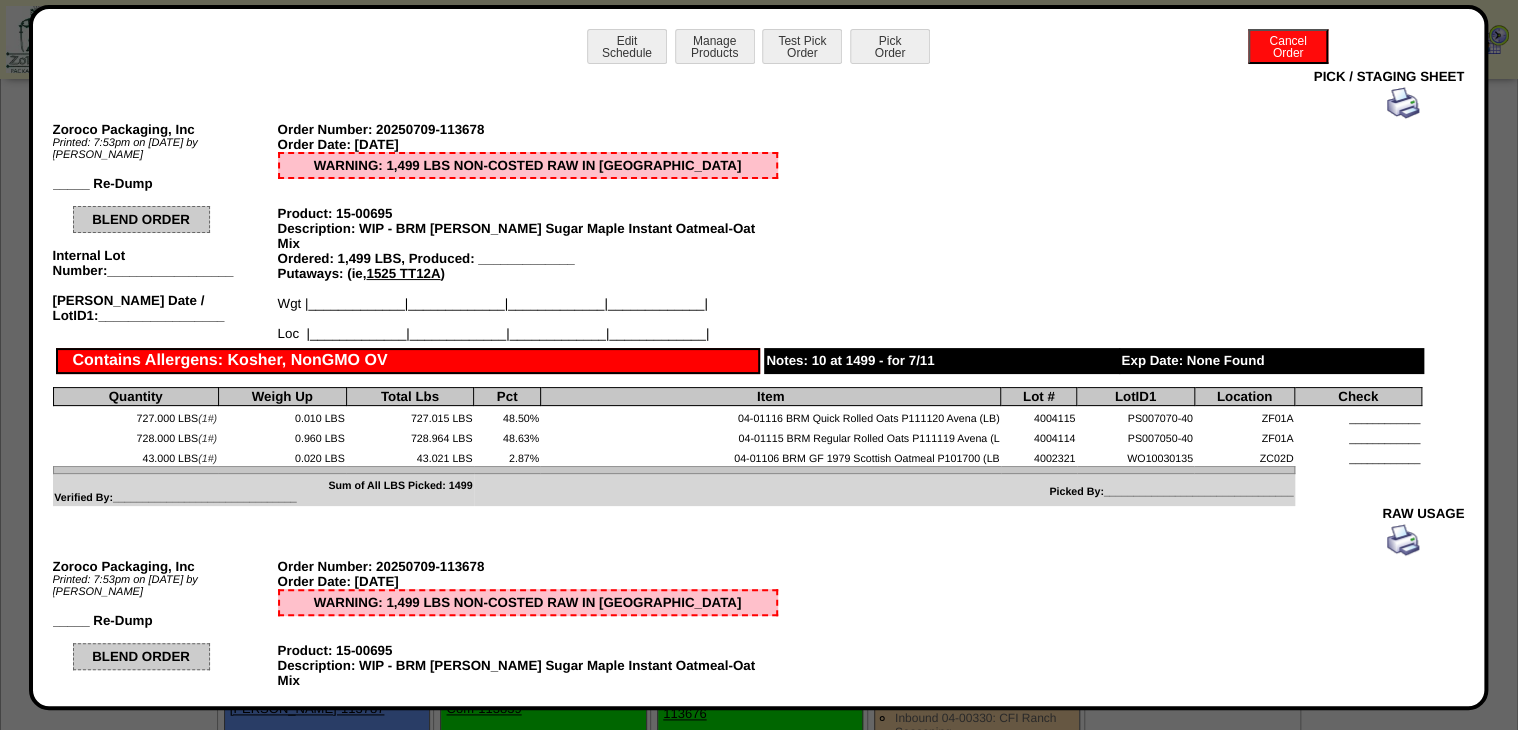 click at bounding box center (1403, 114) 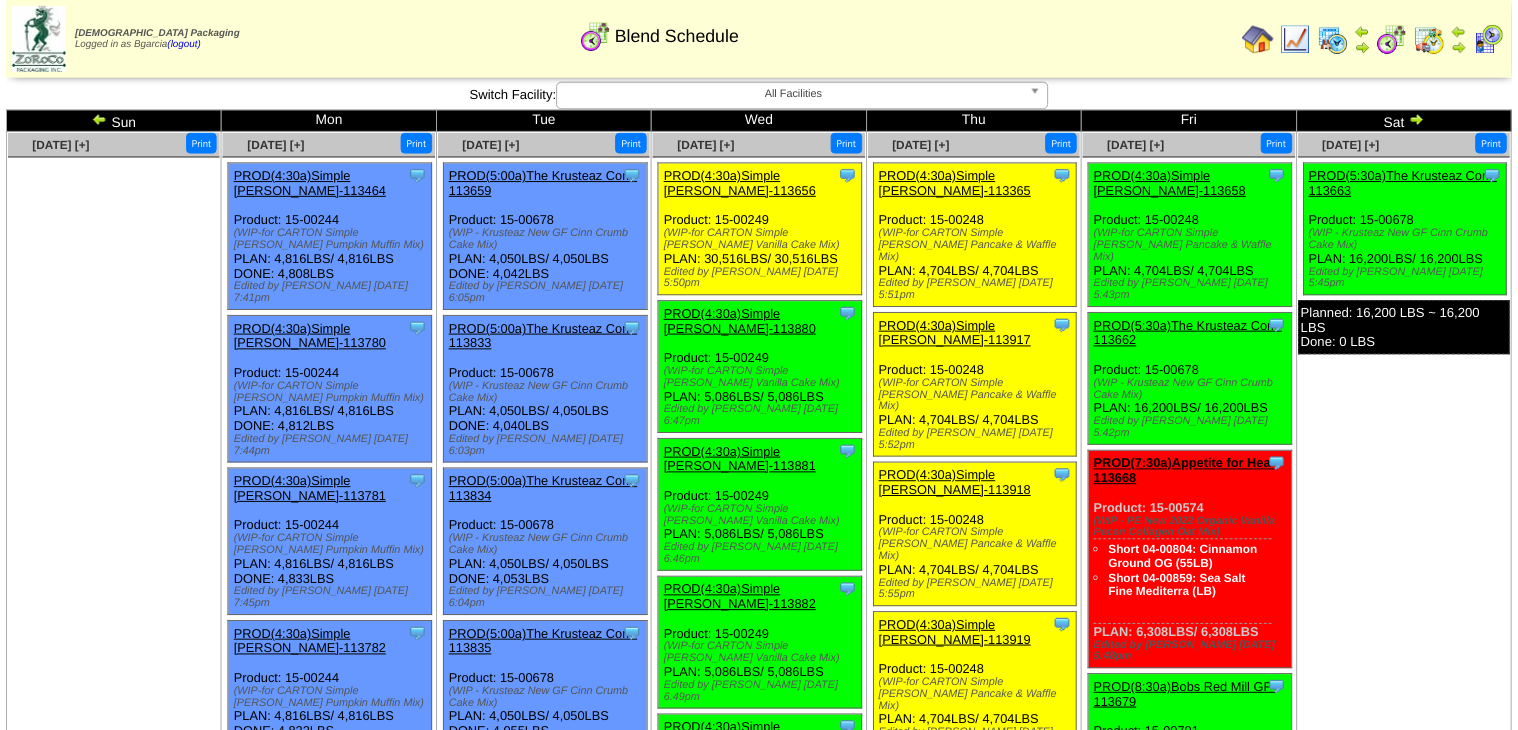 scroll, scrollTop: 880, scrollLeft: 0, axis: vertical 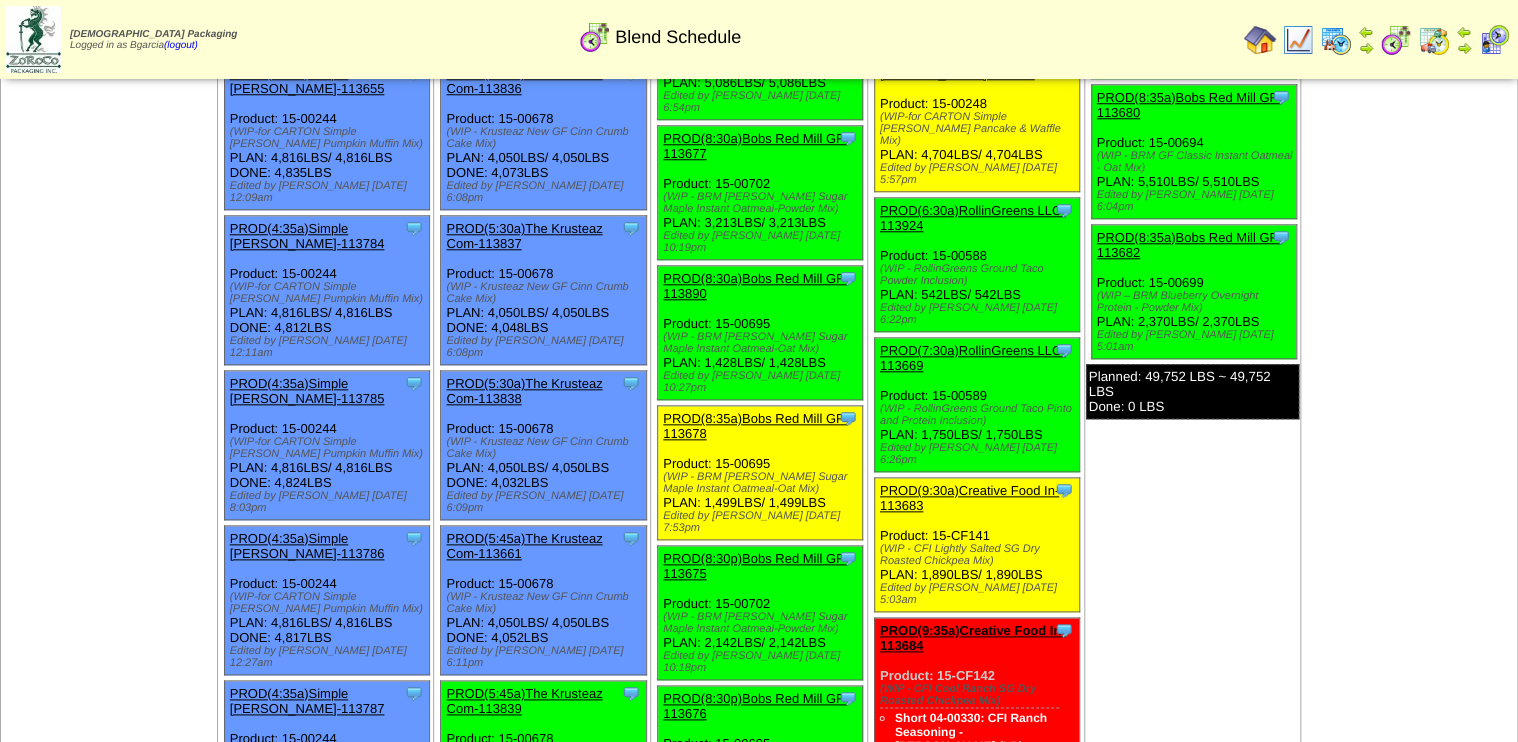 click on "PROD(8:35a)Bobs Red Mill GF-113678" at bounding box center (755, 426) 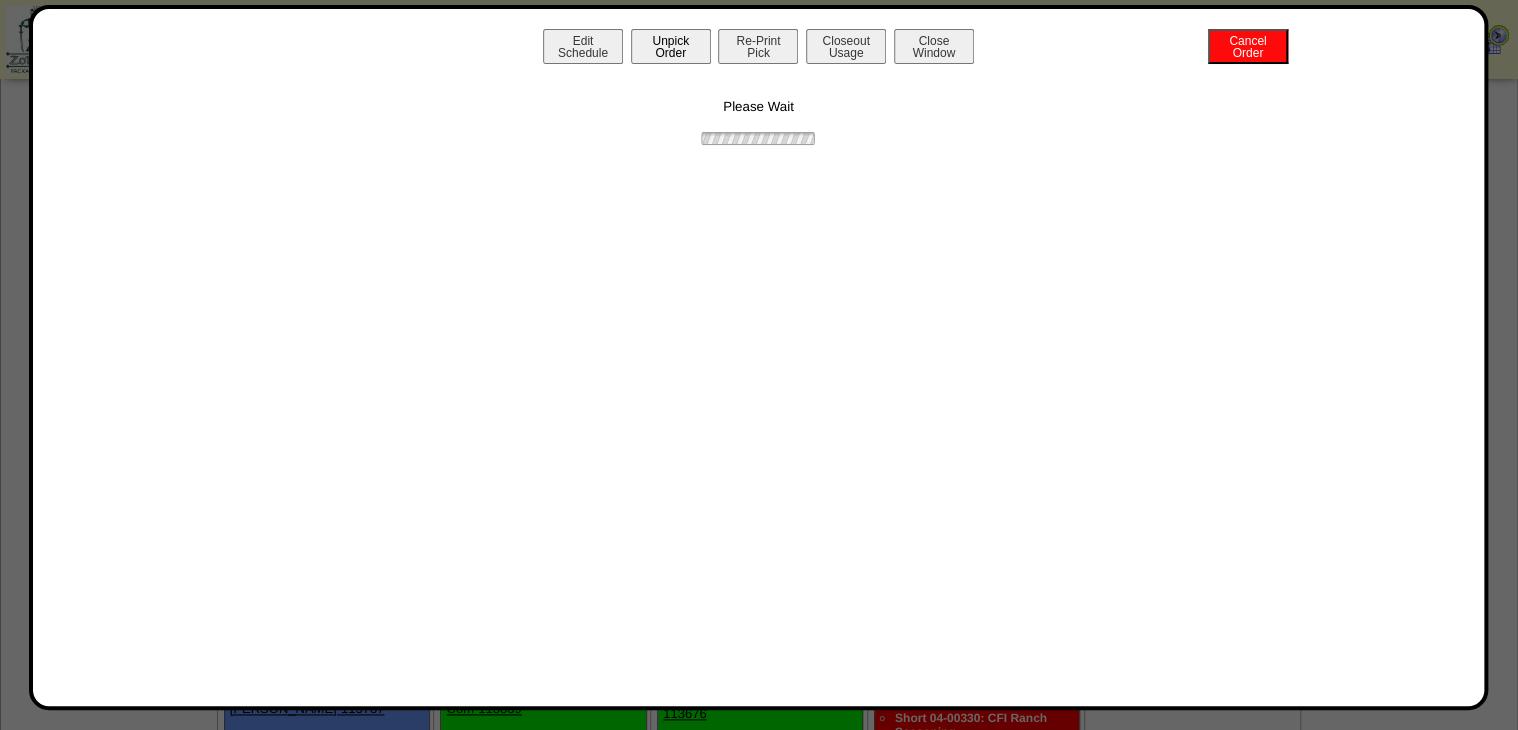 click on "Unpick Order" at bounding box center [671, 46] 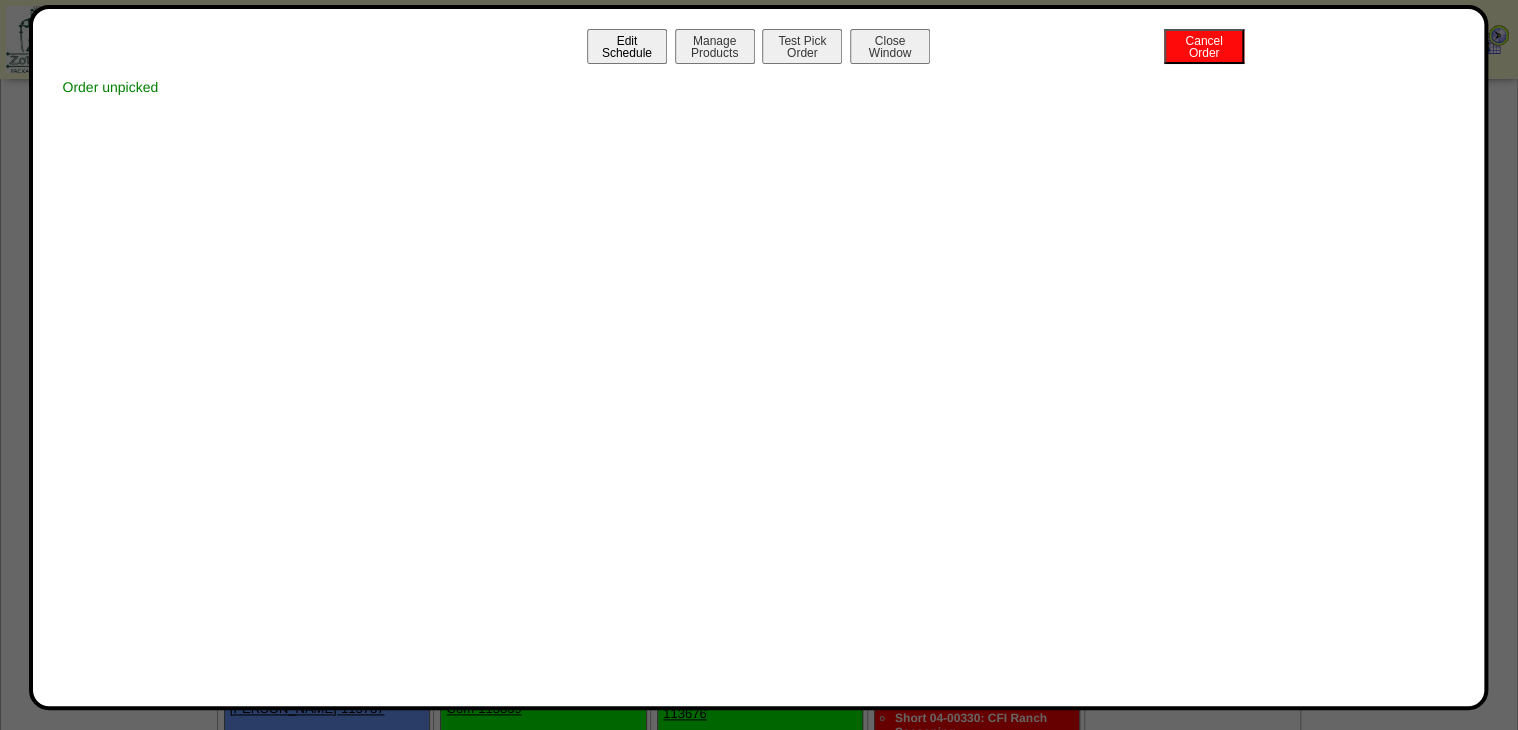 click on "Edit Schedule" at bounding box center (627, 46) 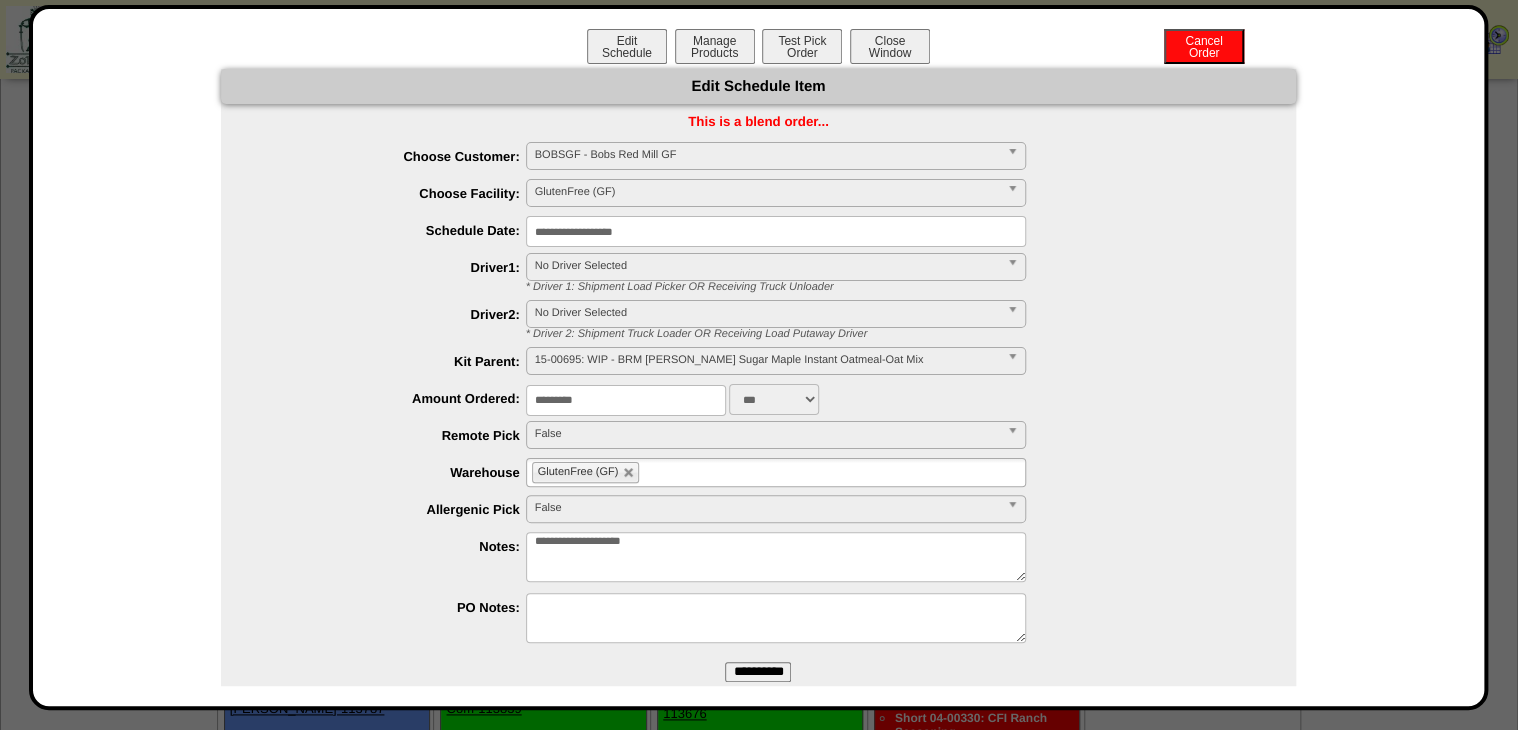 click on "**********" at bounding box center [776, 231] 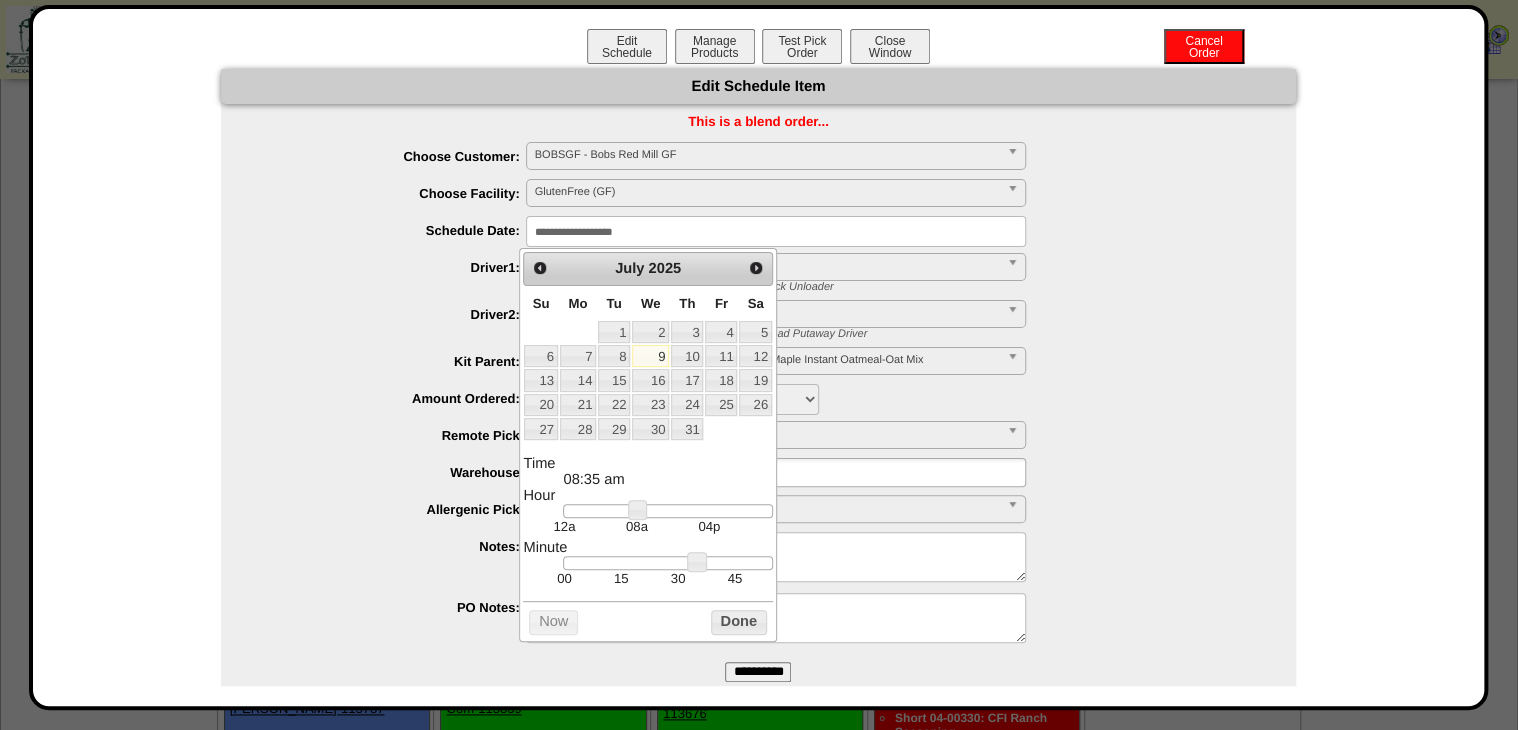 type on "**********" 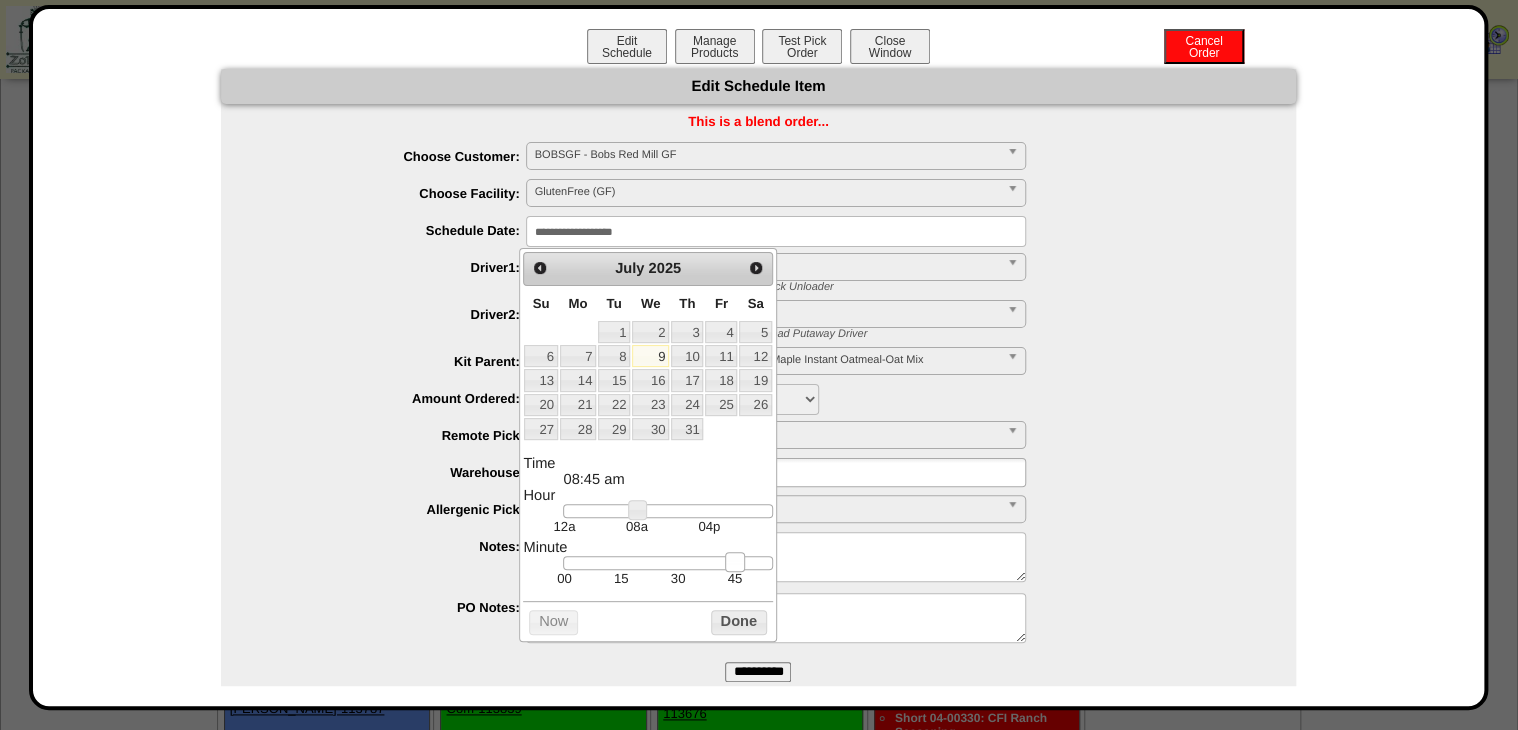drag, startPoint x: 735, startPoint y: 570, endPoint x: 740, endPoint y: 594, distance: 24.5153 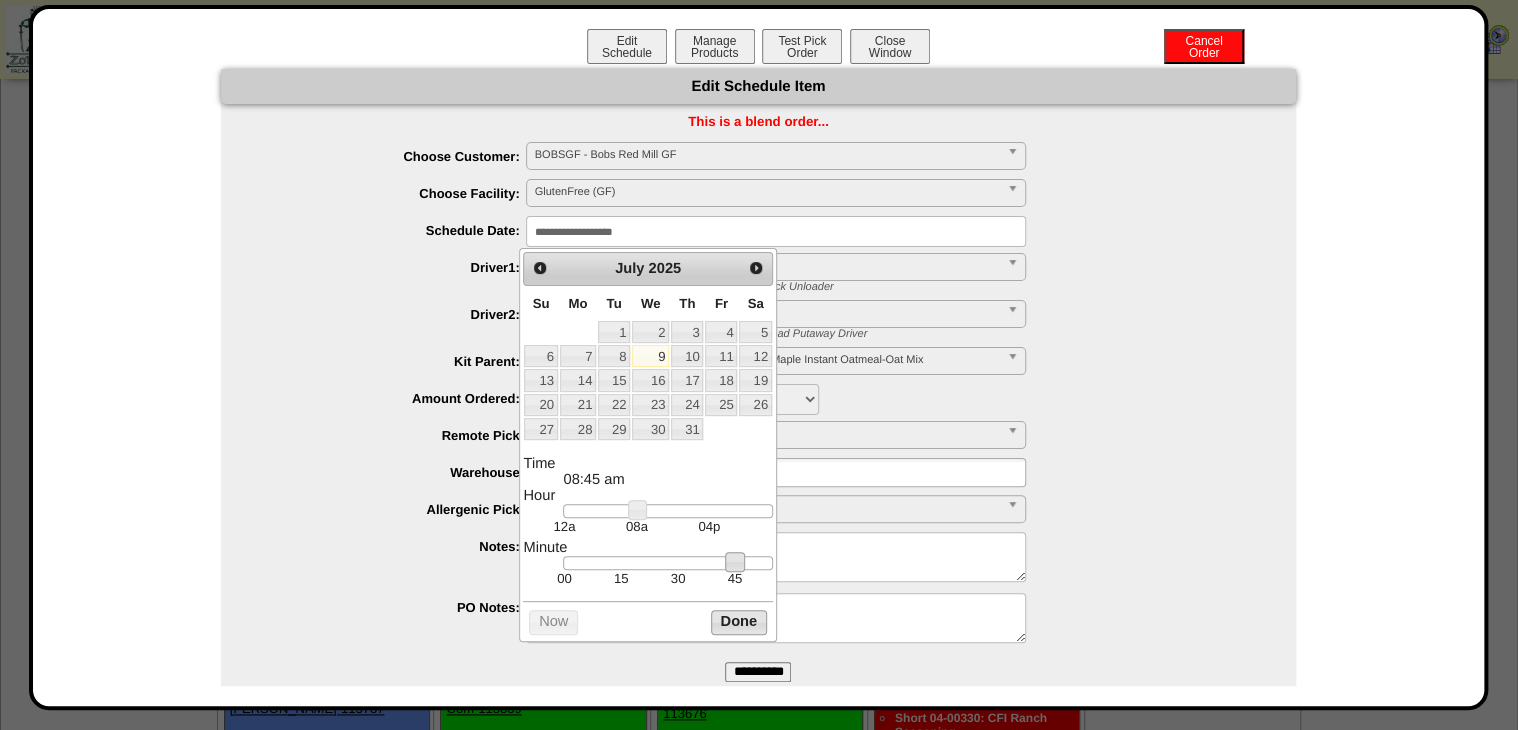 click on "Done" at bounding box center [739, 622] 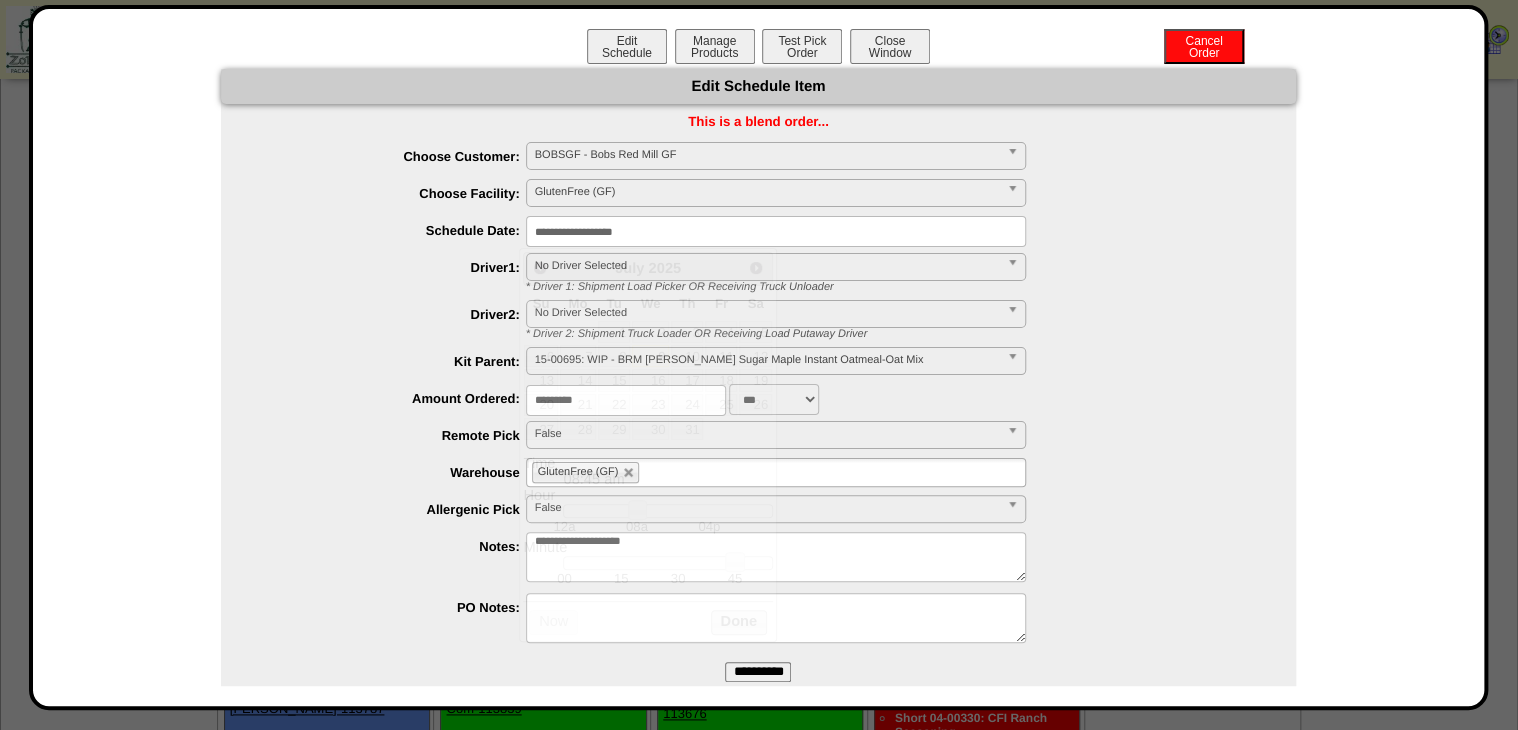 click on "**********" at bounding box center (758, 383) 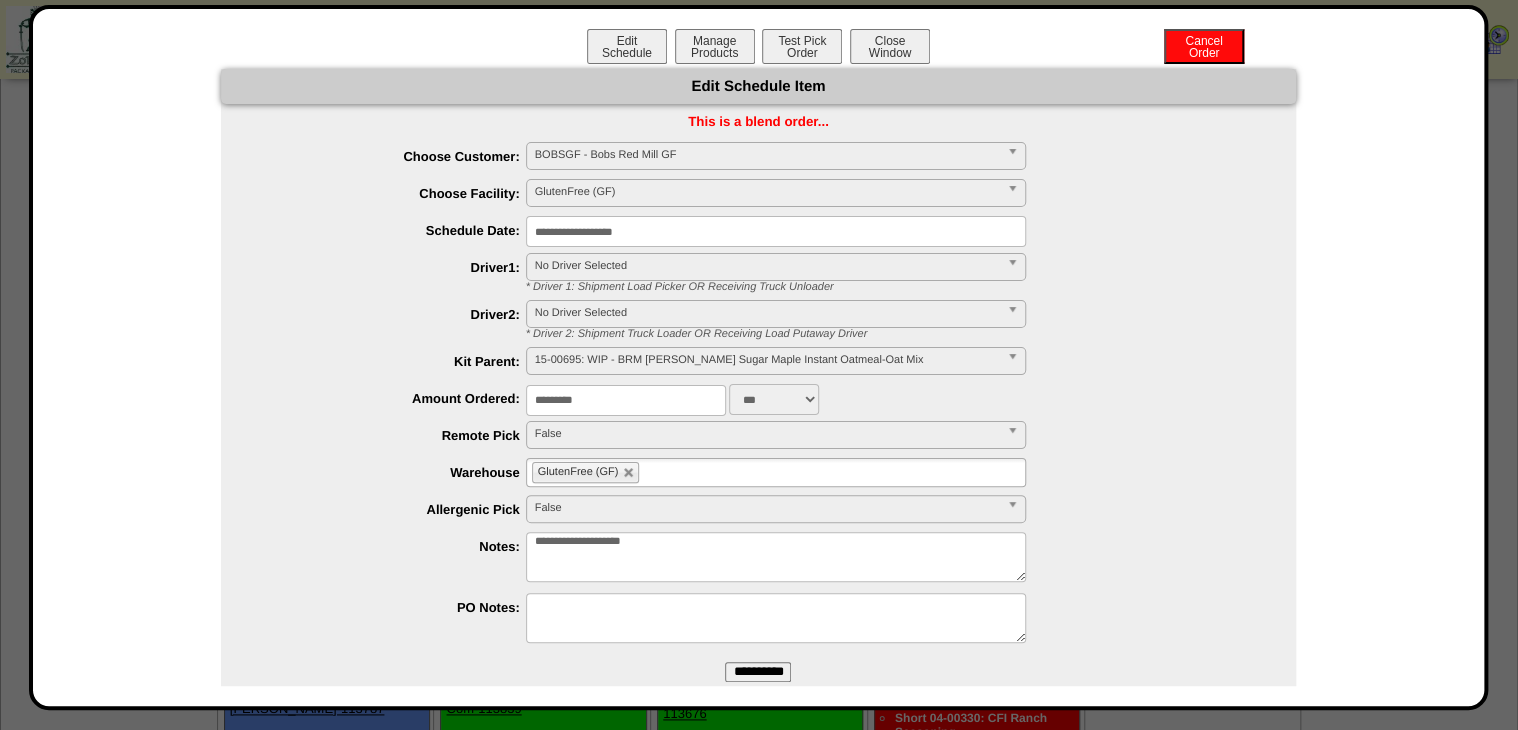 click on "**********" at bounding box center (758, 672) 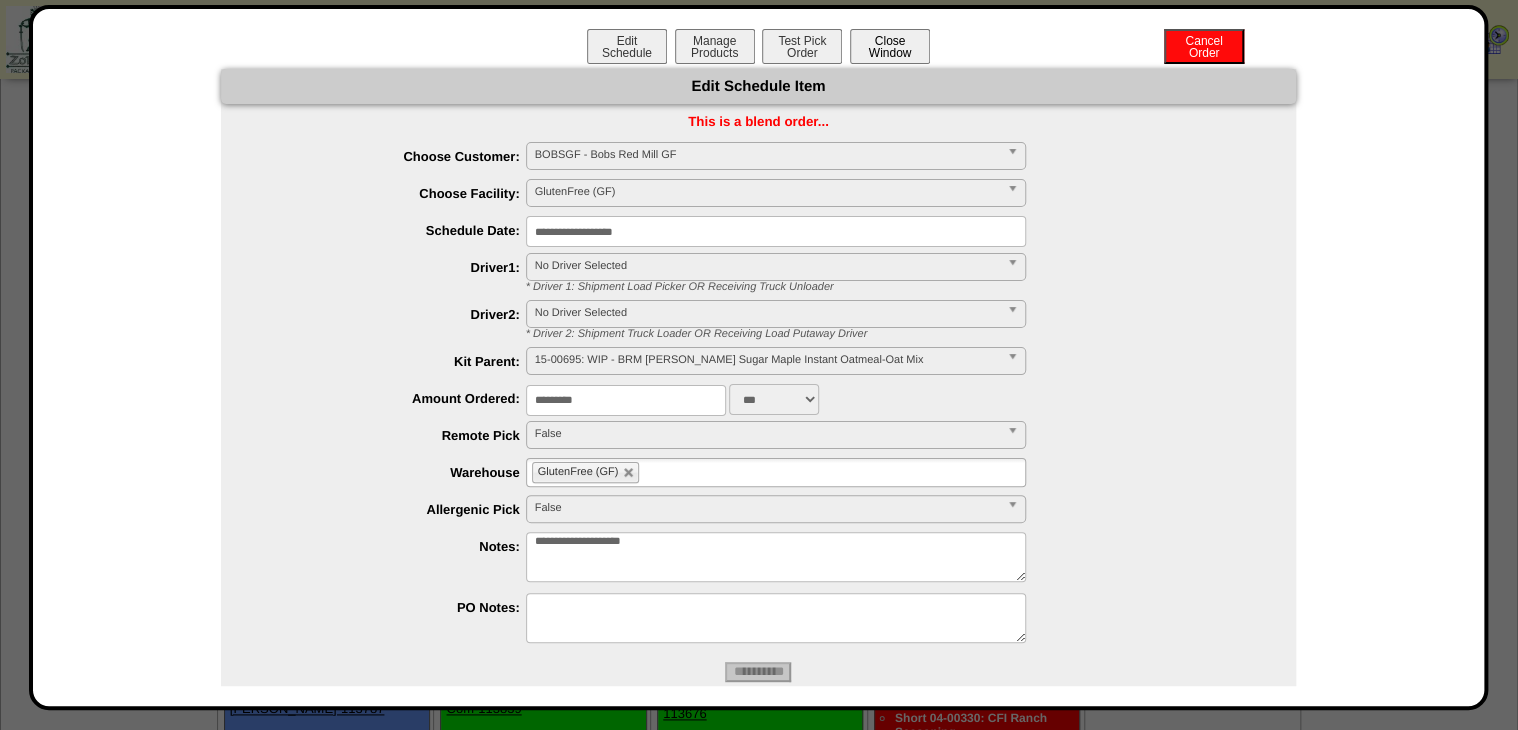 click on "Close Window" at bounding box center (890, 46) 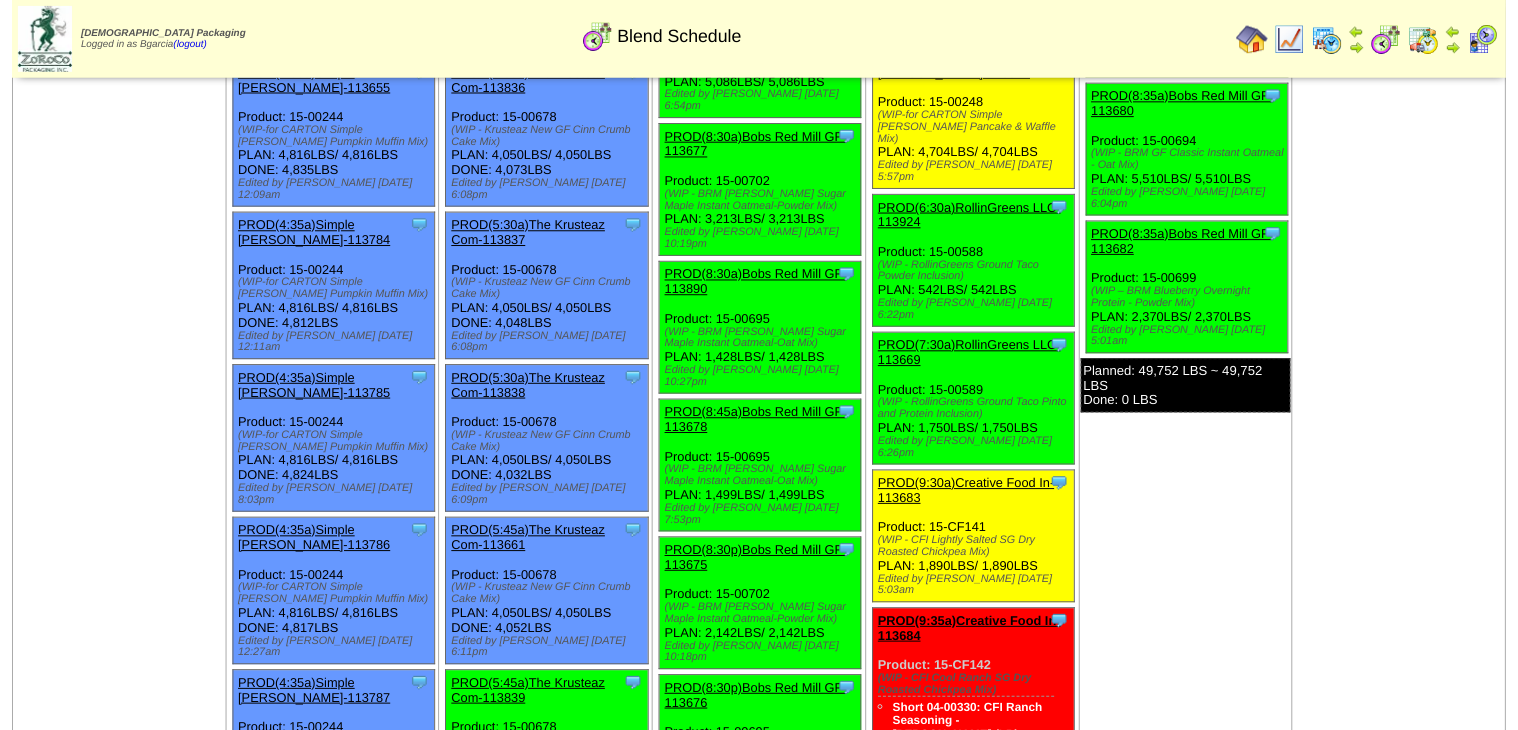 scroll, scrollTop: 880, scrollLeft: 0, axis: vertical 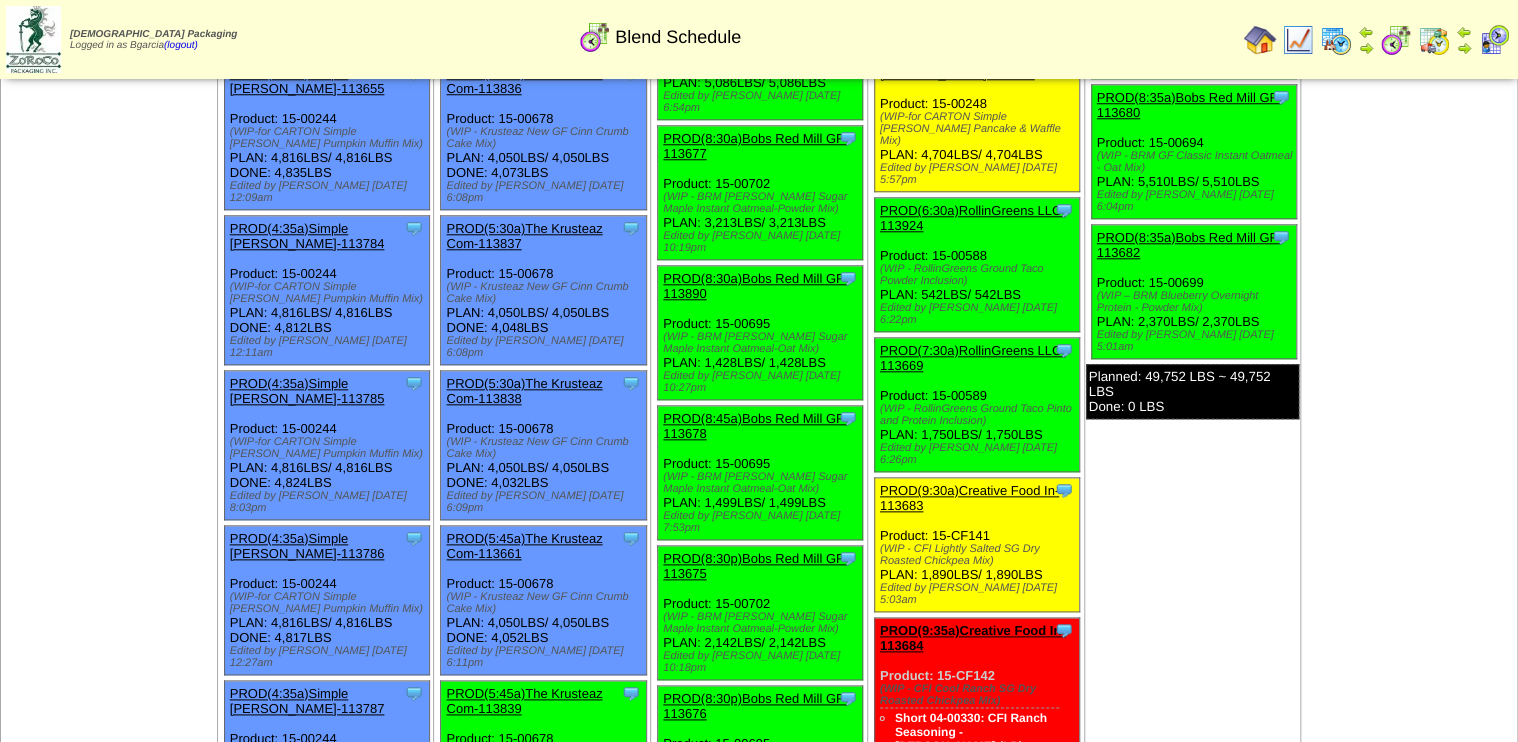 click on "PROD(8:30a)Bobs Red Mill GF-113890" at bounding box center [755, 286] 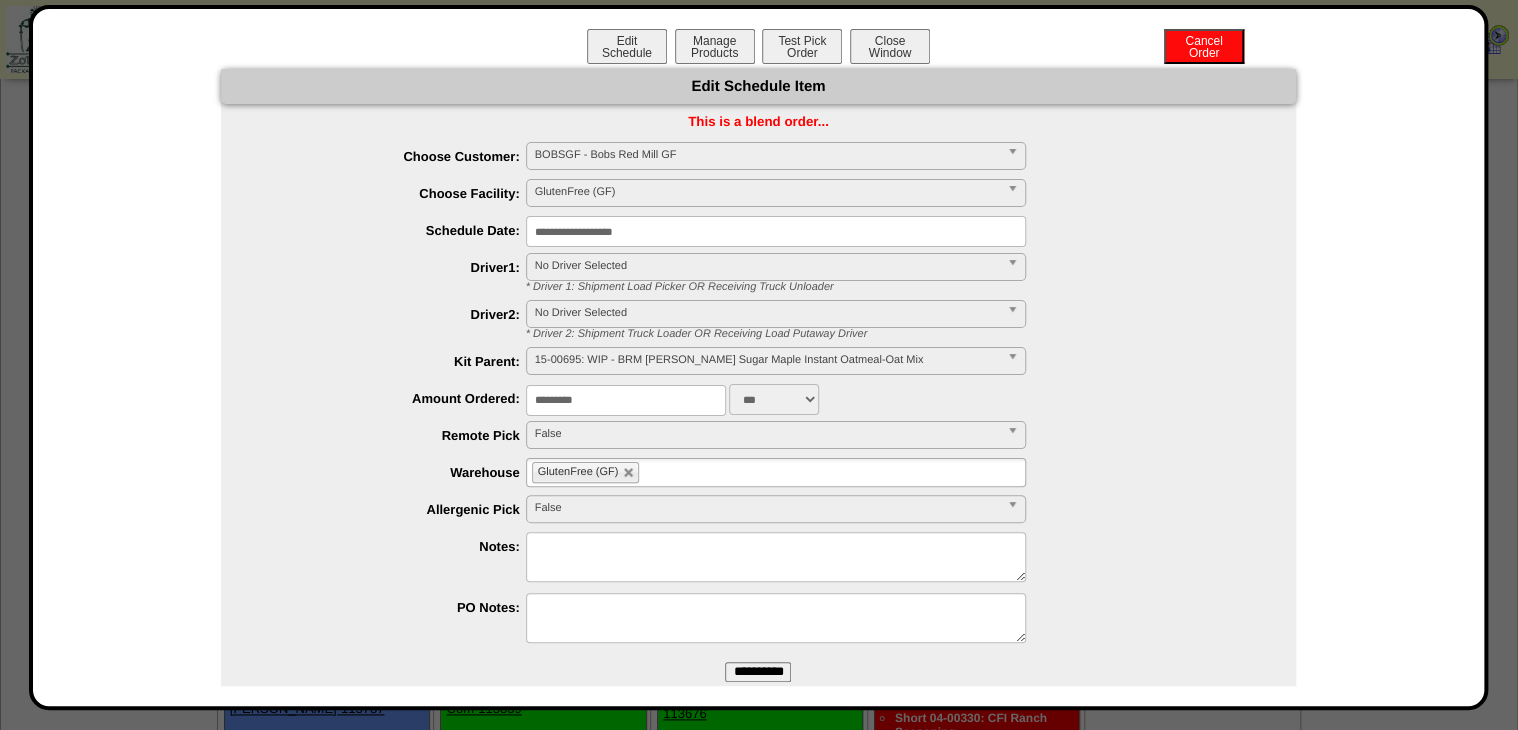 click on "**********" at bounding box center [776, 231] 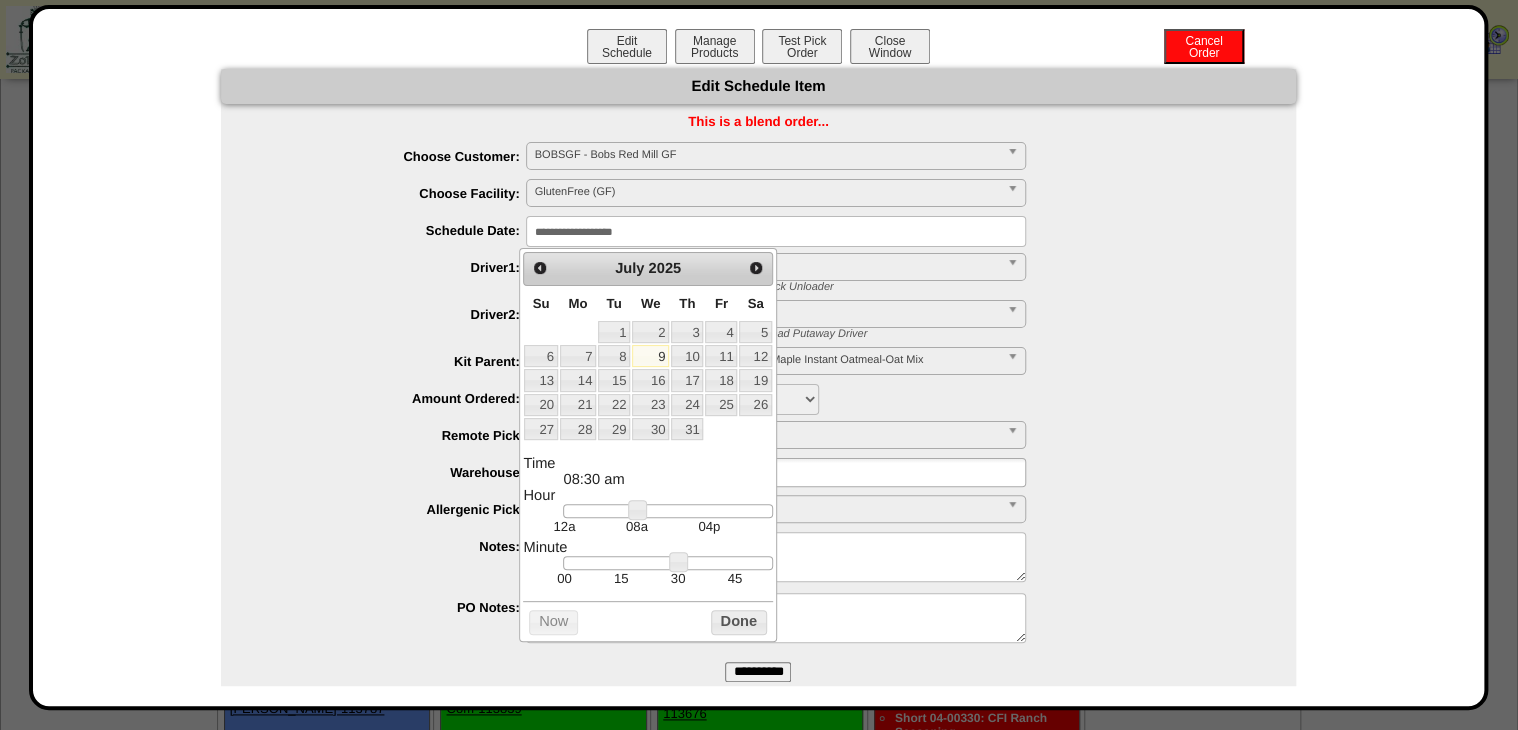 drag, startPoint x: 695, startPoint y: 512, endPoint x: 712, endPoint y: 517, distance: 17.720045 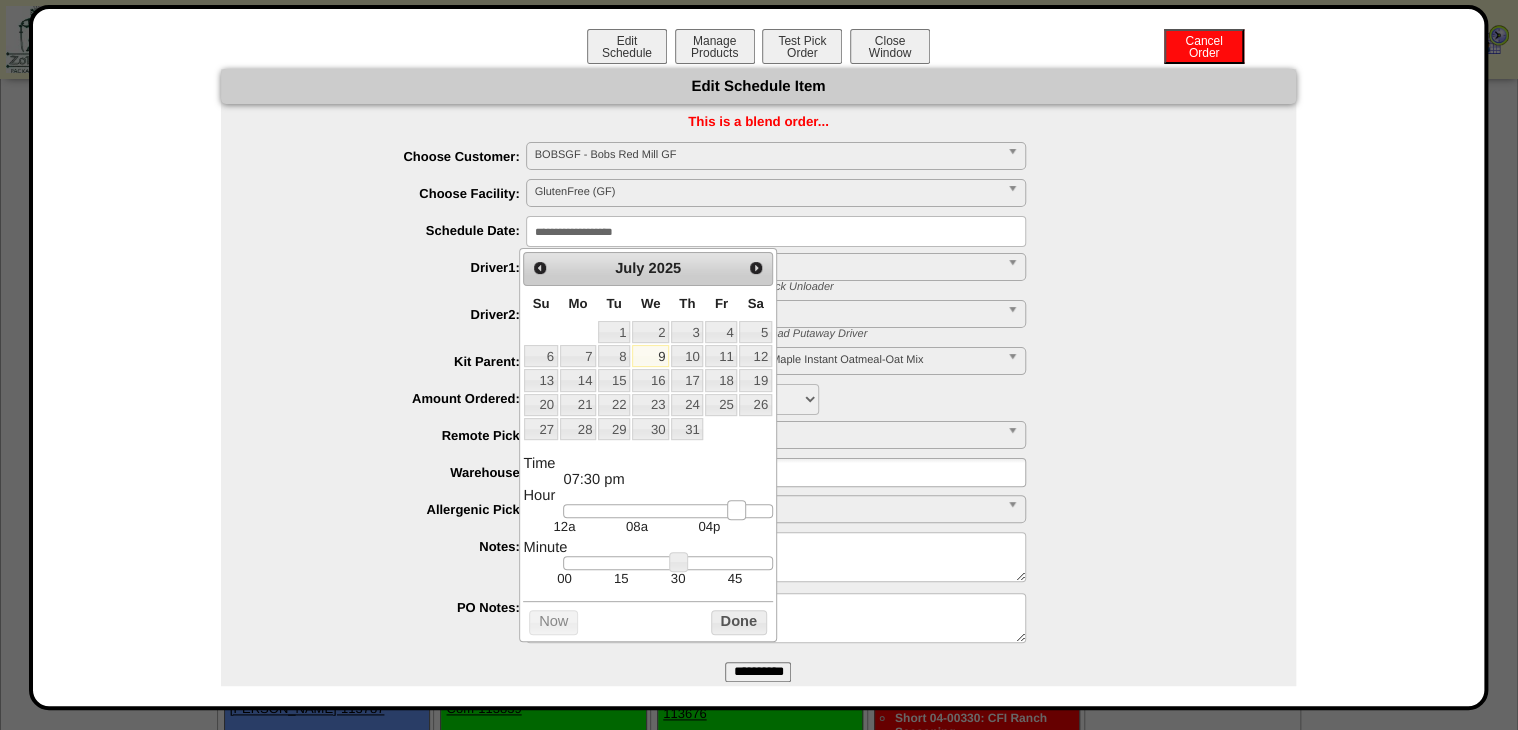 type on "**********" 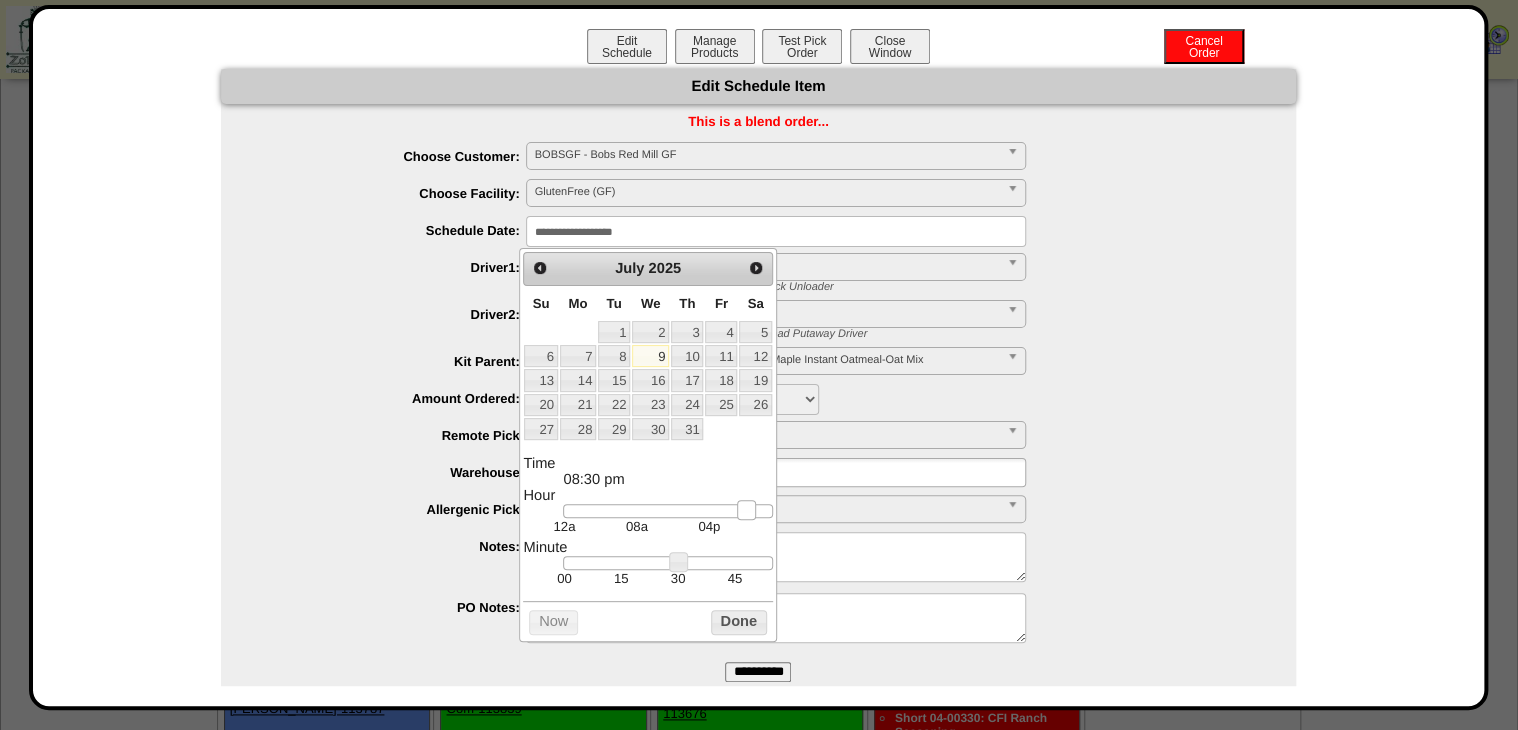 drag, startPoint x: 716, startPoint y: 518, endPoint x: 746, endPoint y: 512, distance: 30.594116 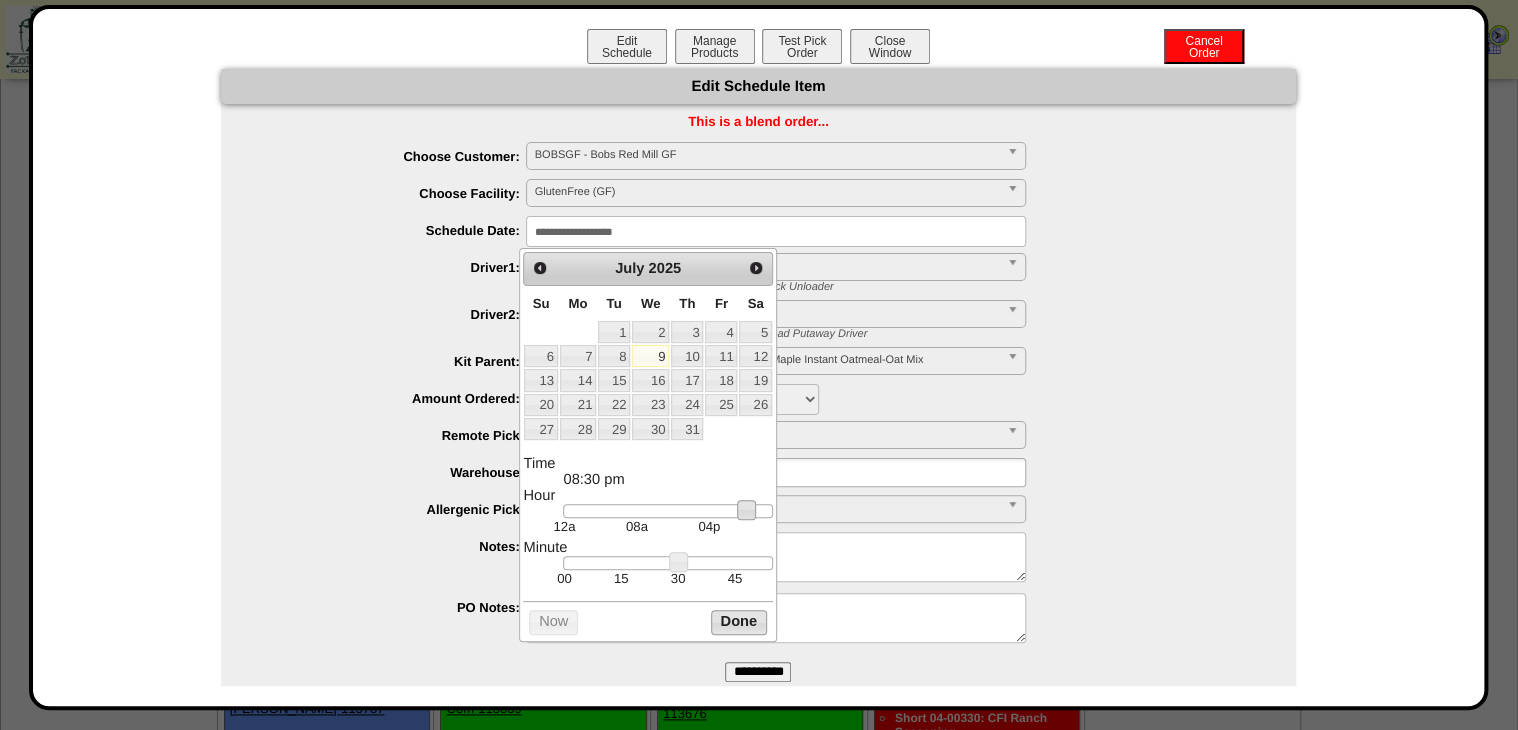 click on "Done" at bounding box center [739, 622] 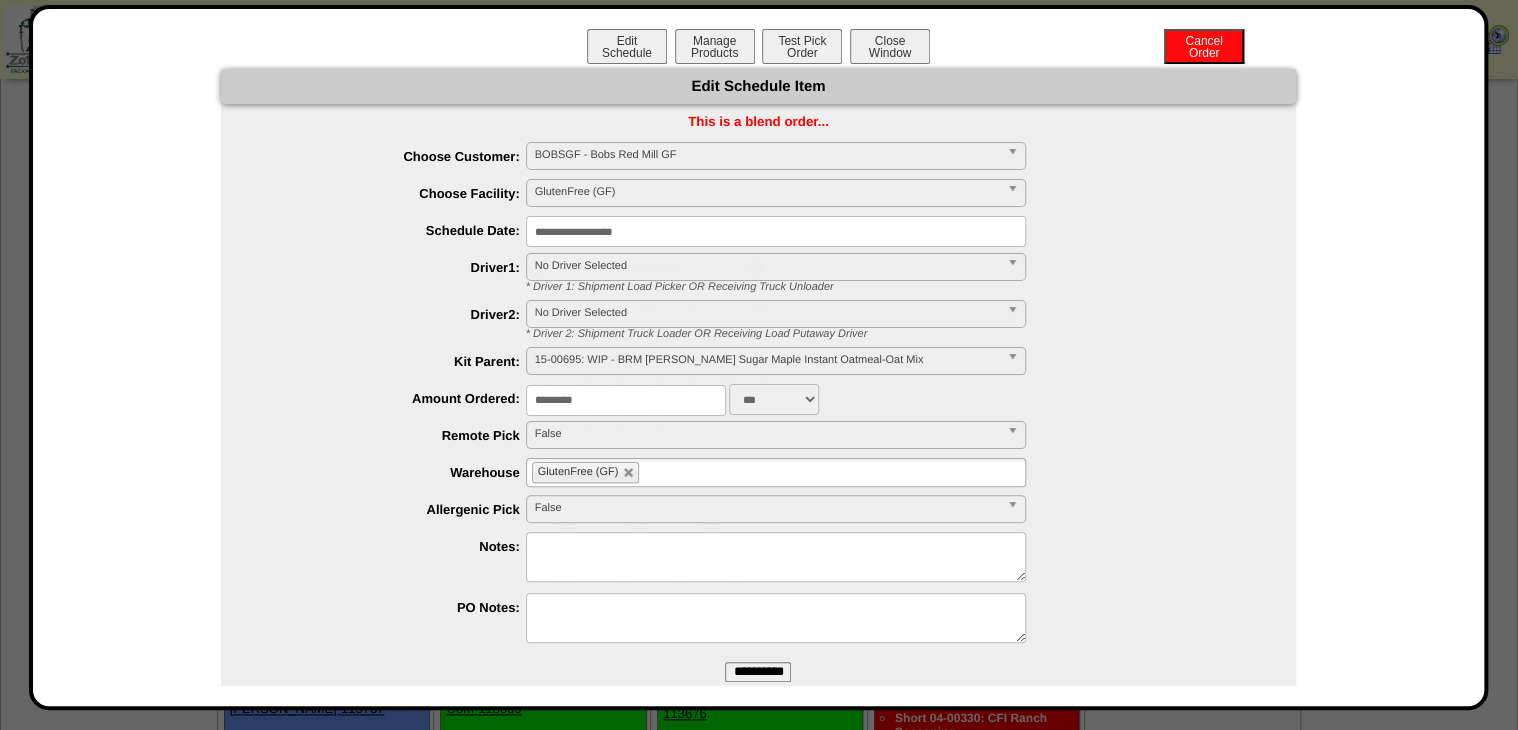 click on "**********" at bounding box center (758, 672) 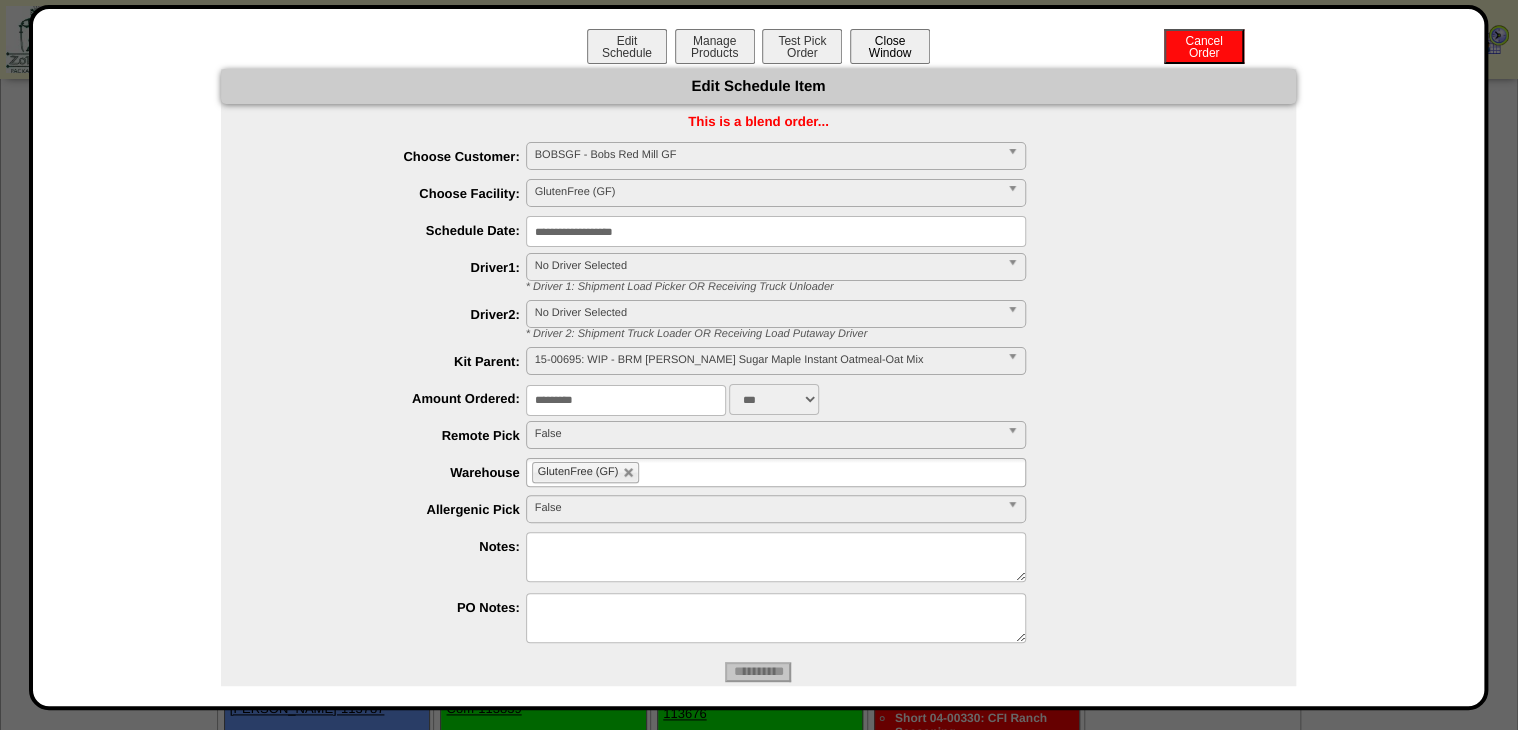 click on "Close Window" at bounding box center (890, 46) 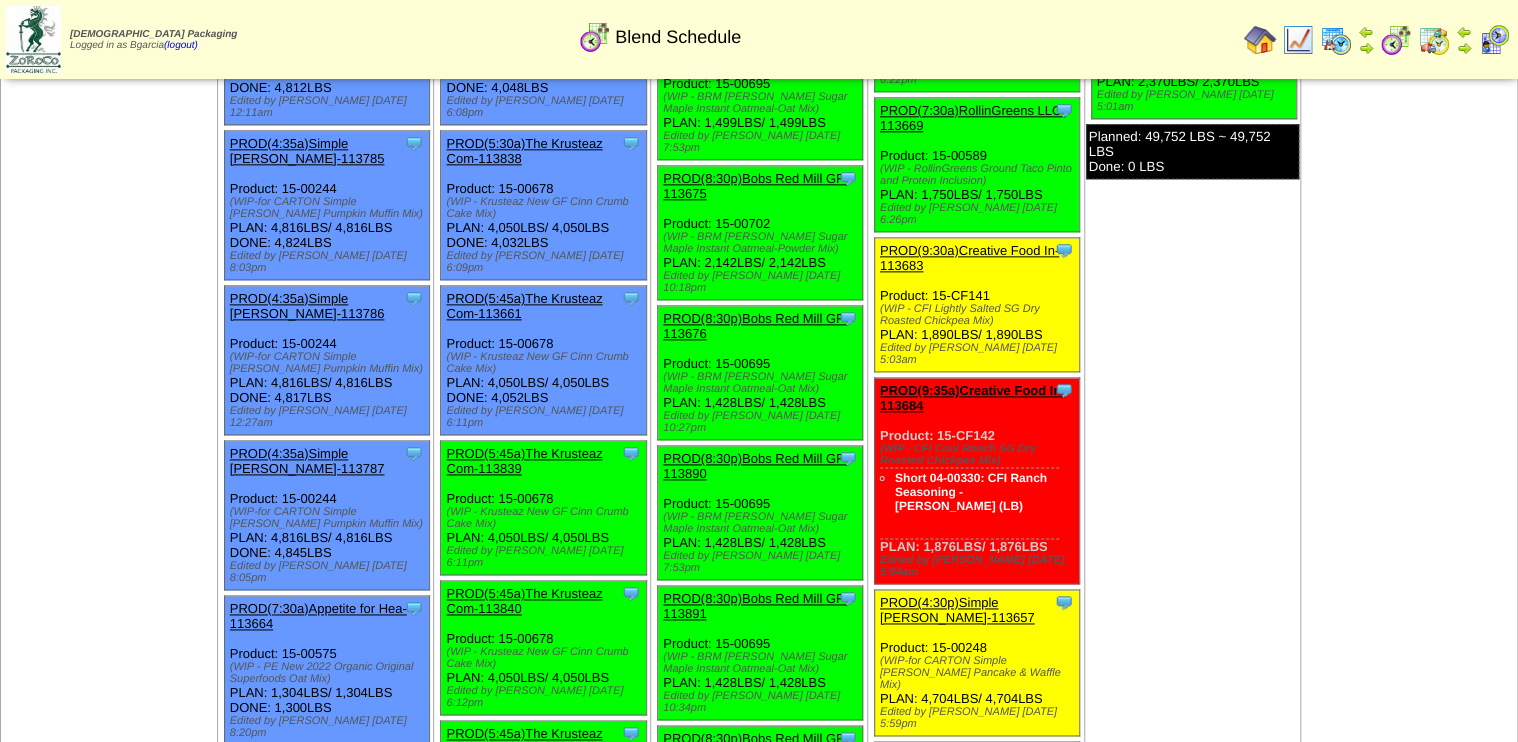 scroll, scrollTop: 1040, scrollLeft: 0, axis: vertical 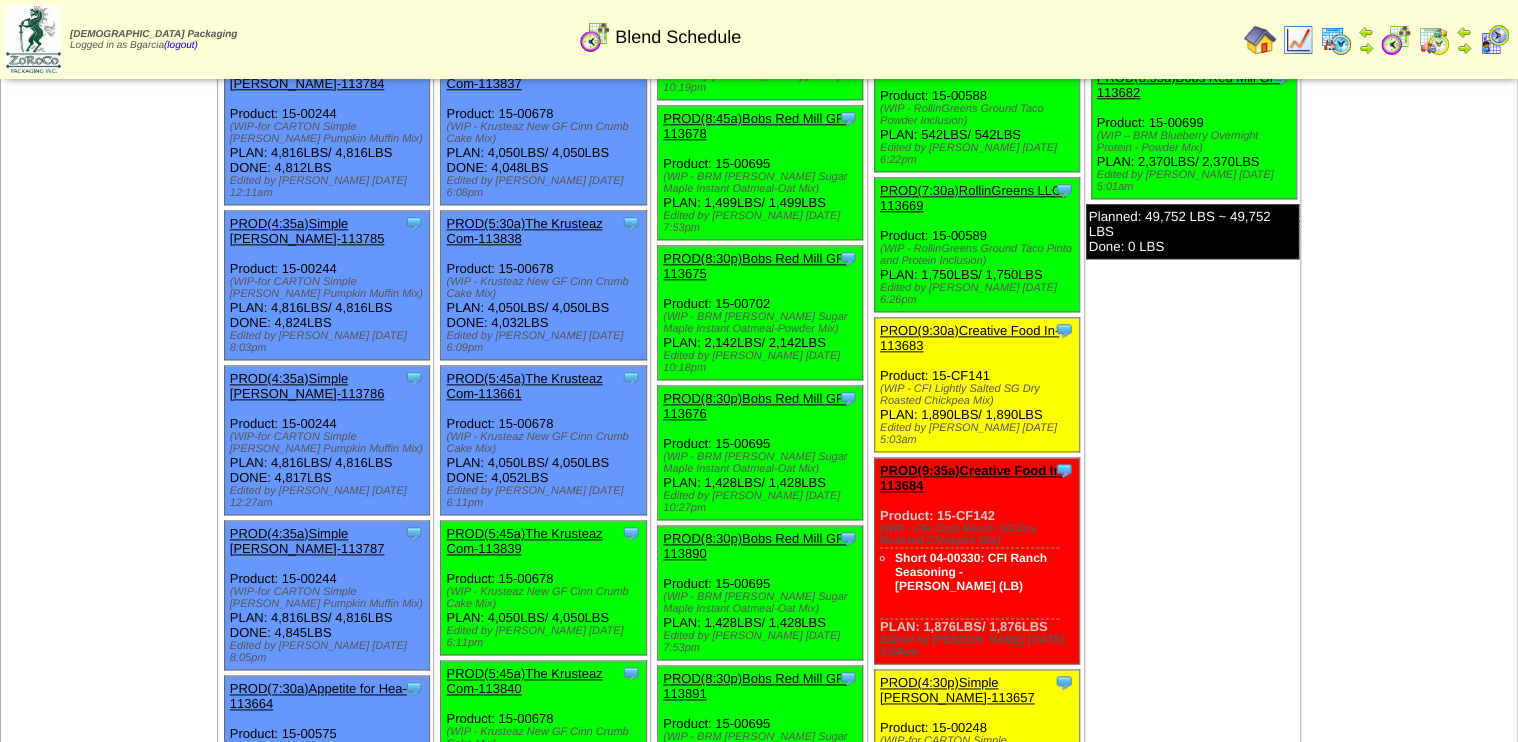 click on "PROD(8:30p)Bobs Red Mill GF-113676" at bounding box center [758, 406] 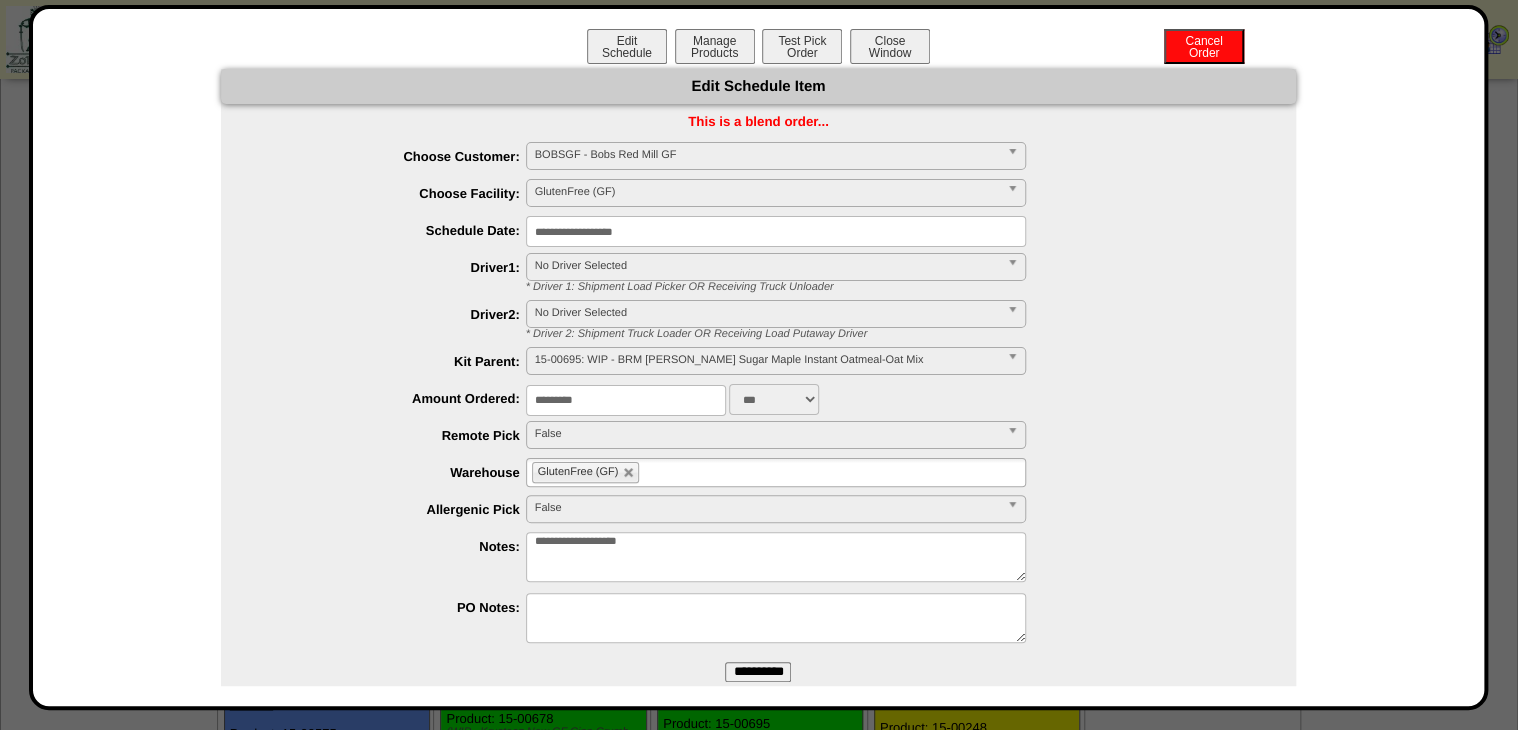 drag, startPoint x: 620, startPoint y: 403, endPoint x: 340, endPoint y: 477, distance: 289.61353 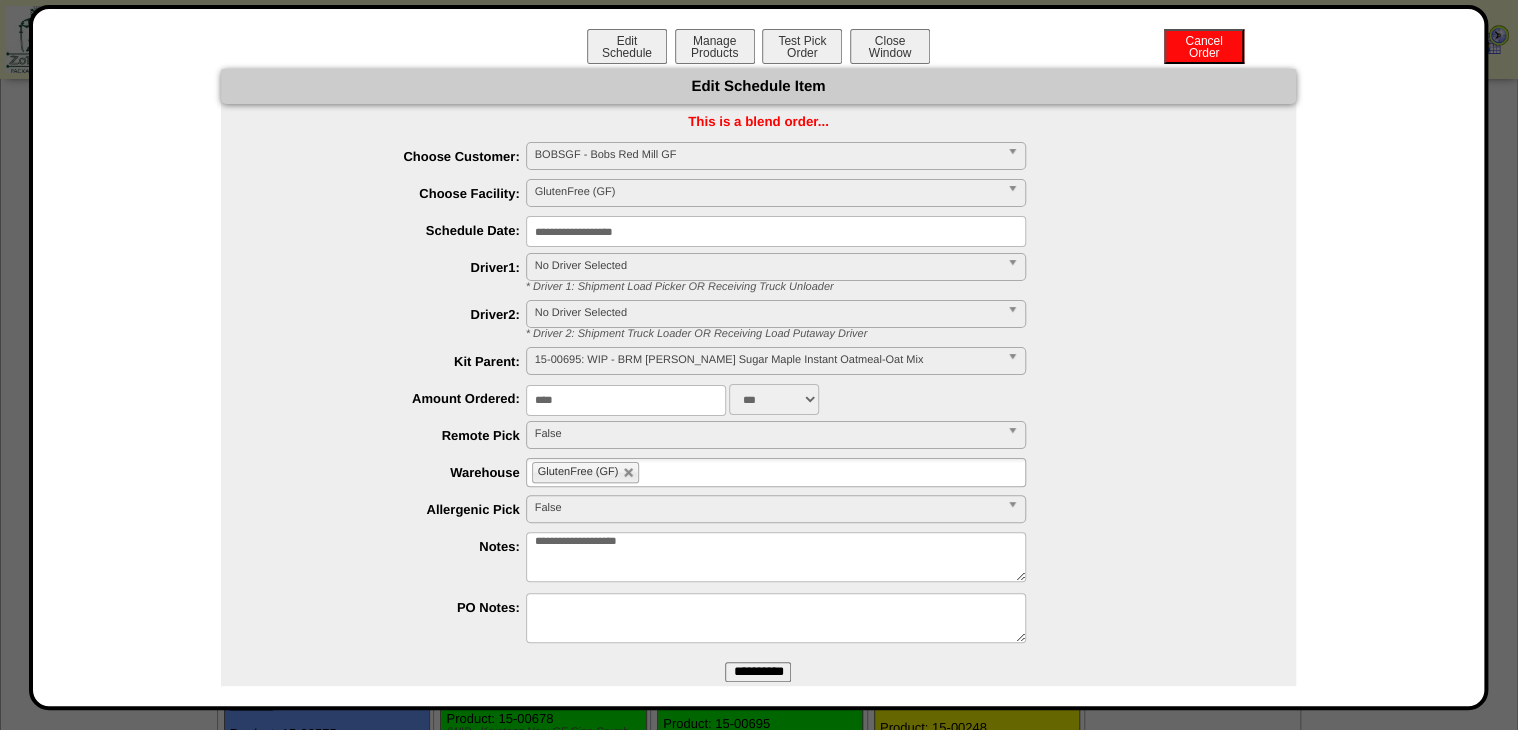 type on "****" 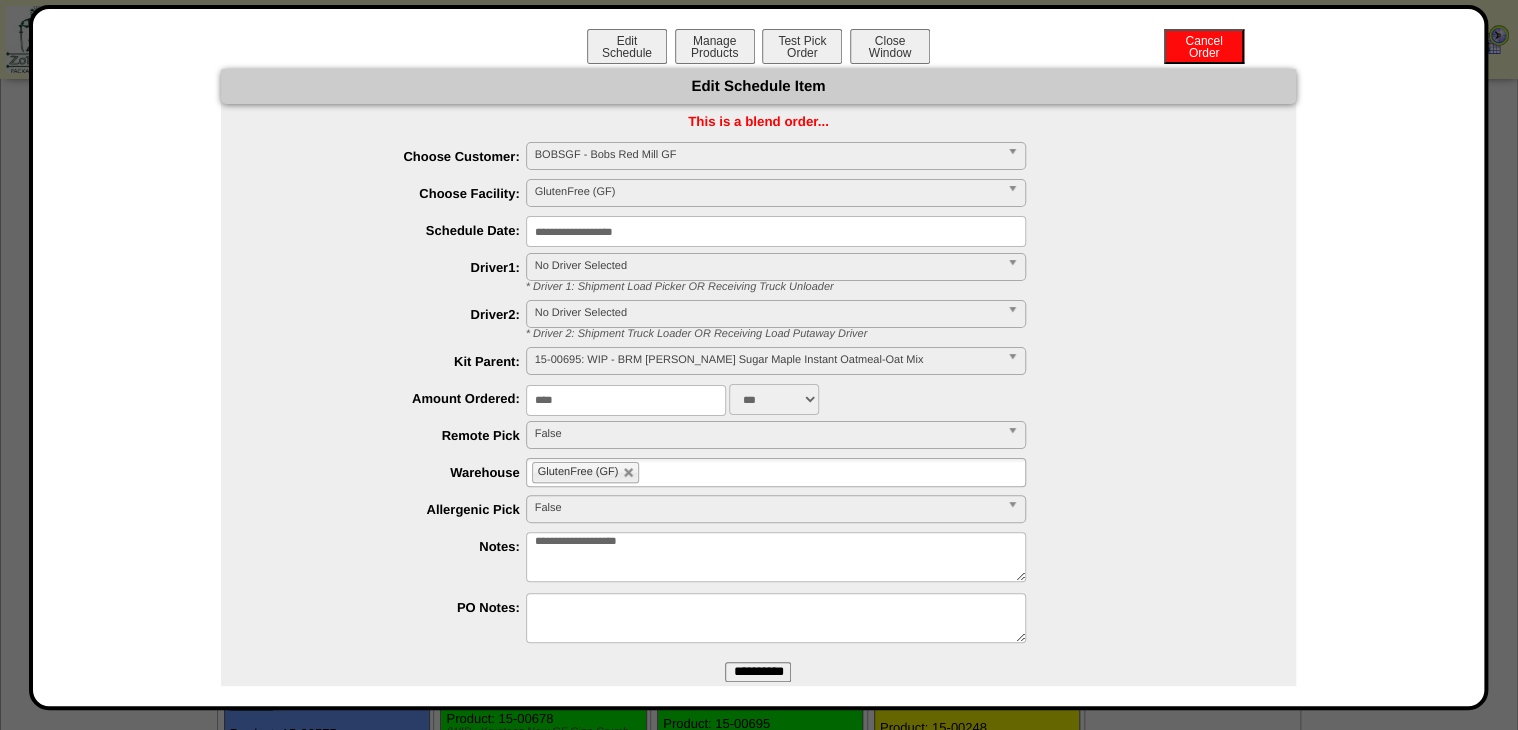 click on "**********" at bounding box center (758, 672) 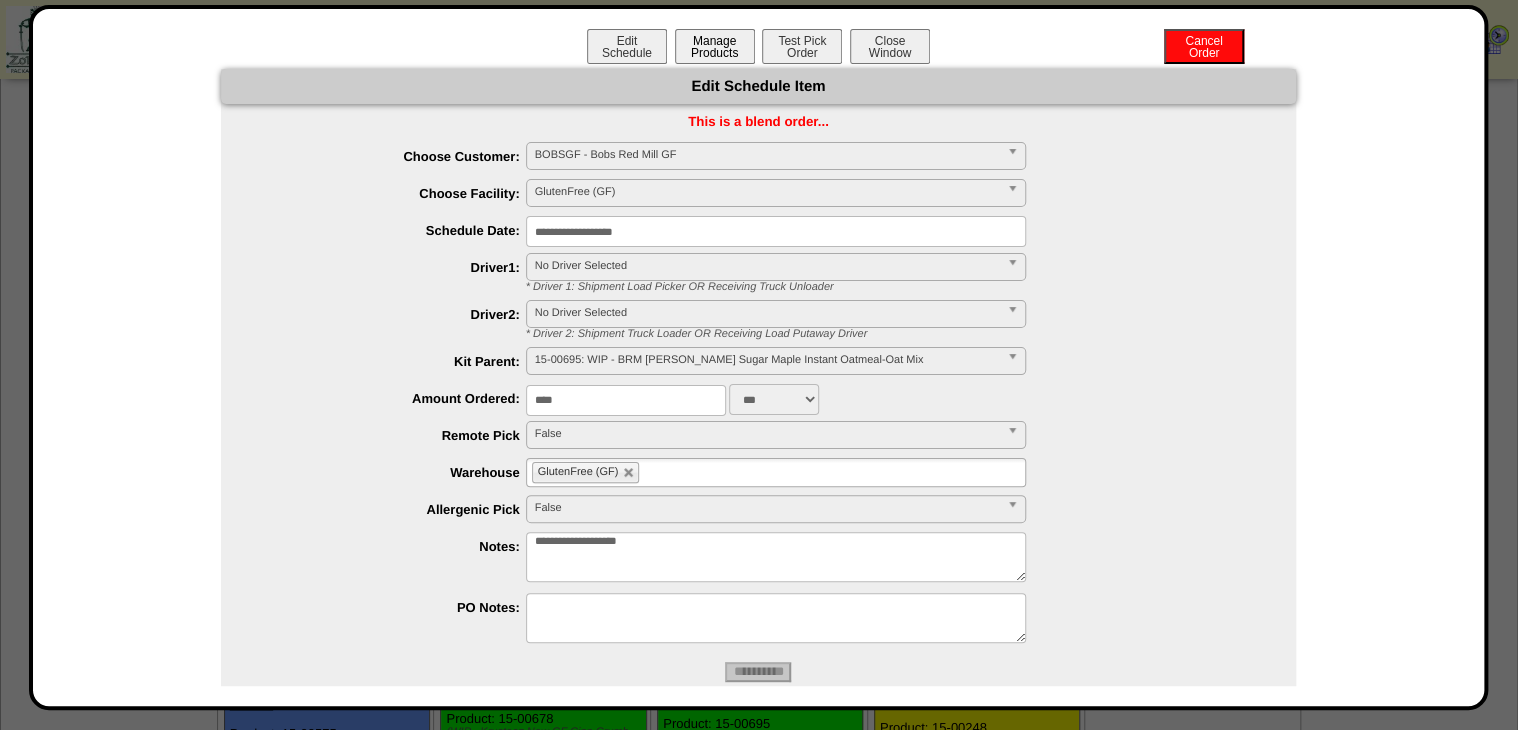 click on "Manage Products" at bounding box center (715, 46) 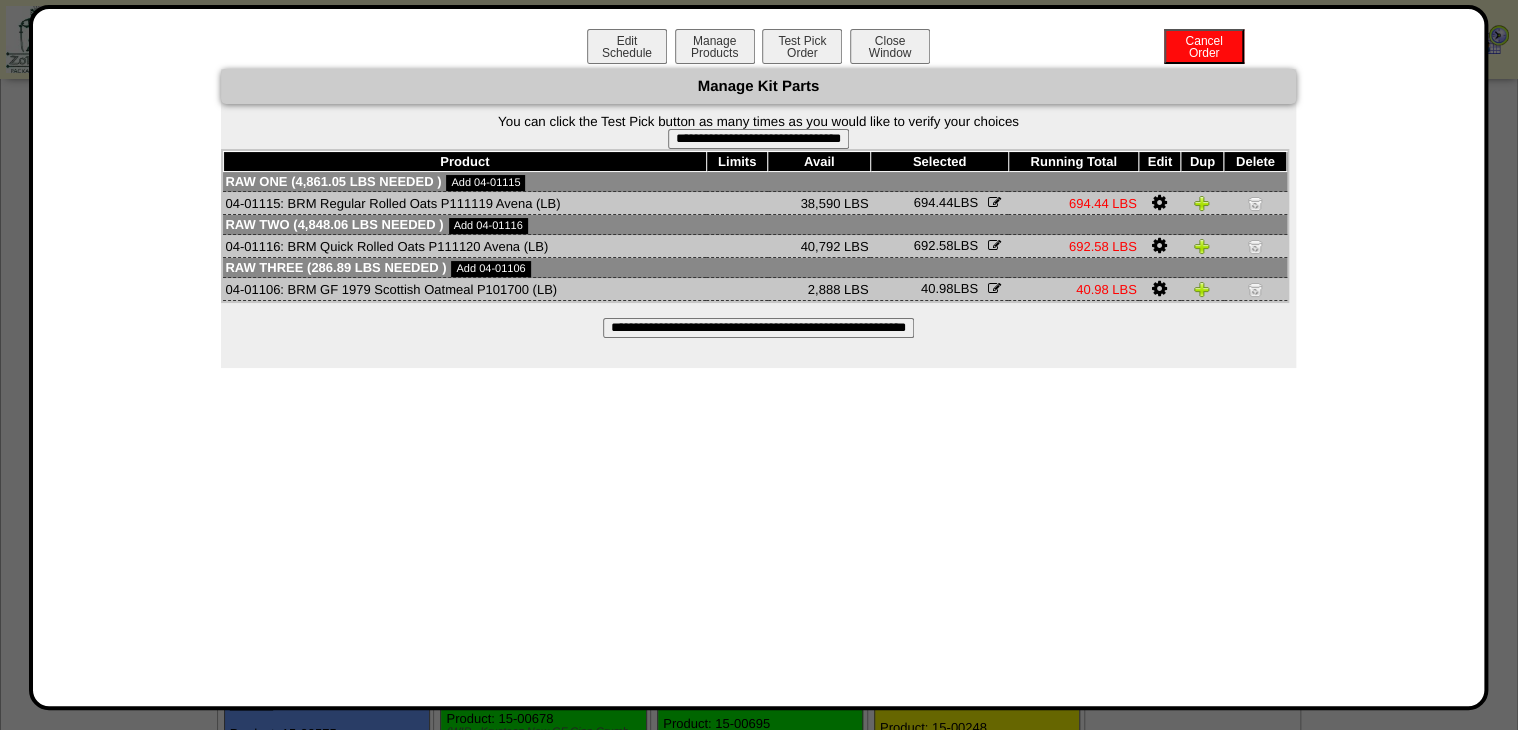 click on "**********" at bounding box center [758, 328] 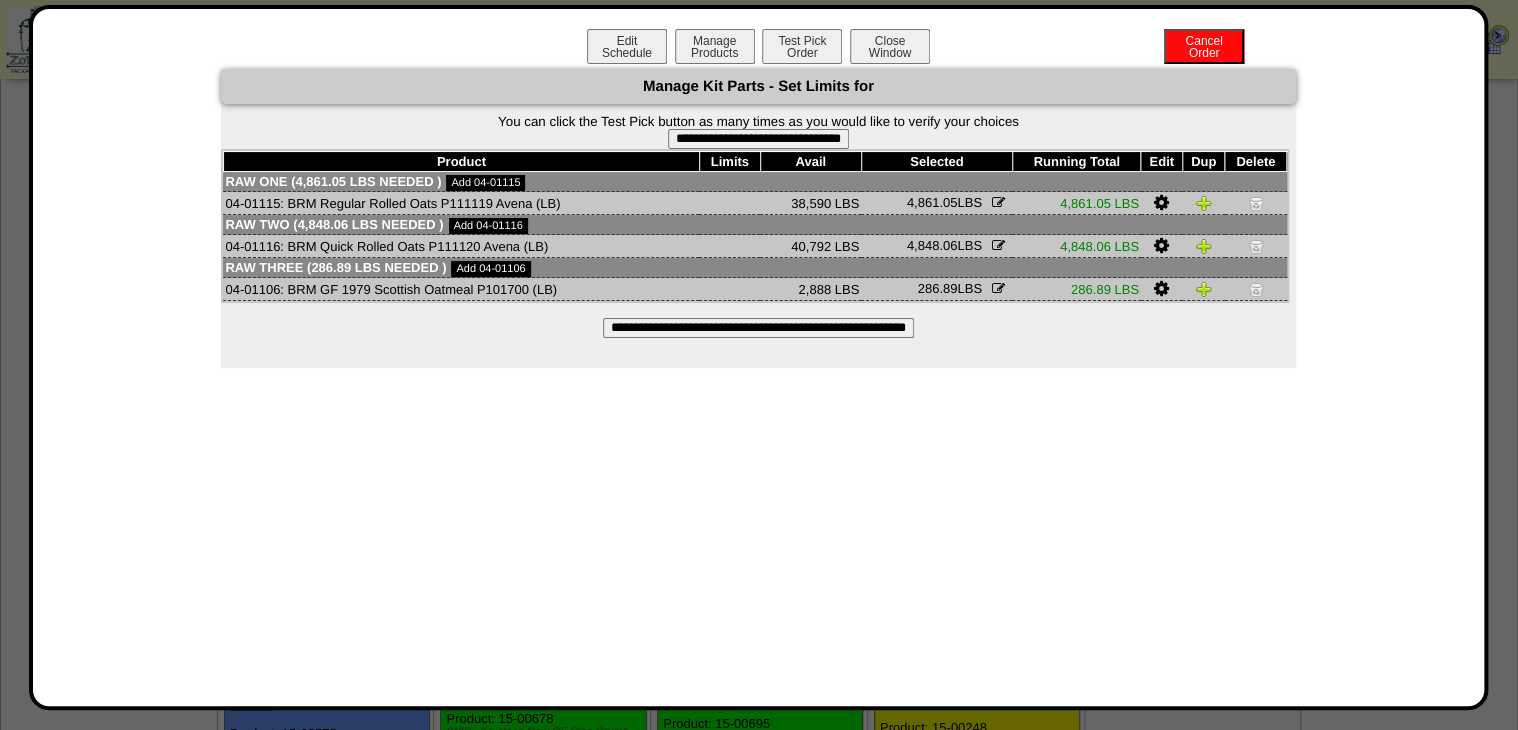 click at bounding box center (759, 1365) 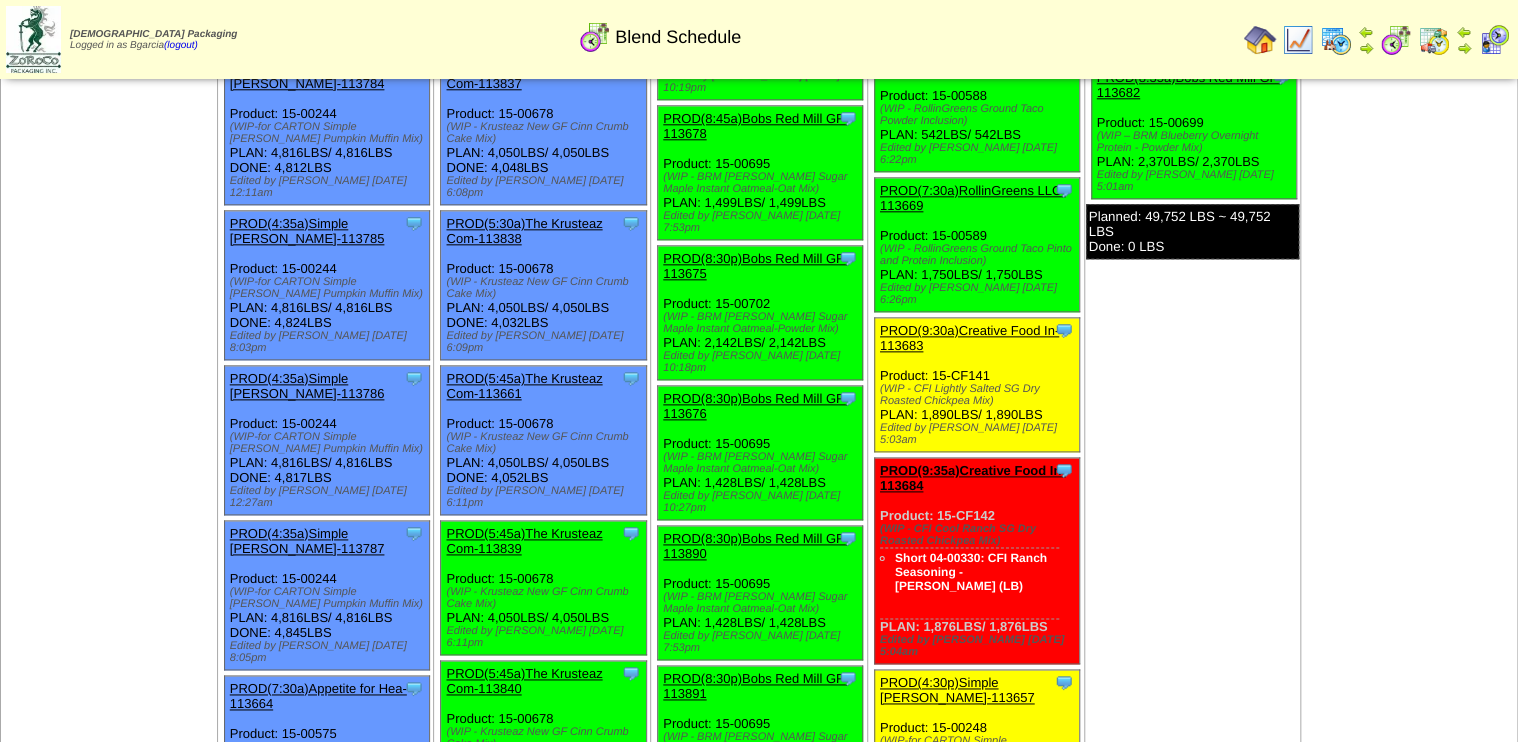 click on "Jul 06                        [+]
Print" at bounding box center (109, 1308) 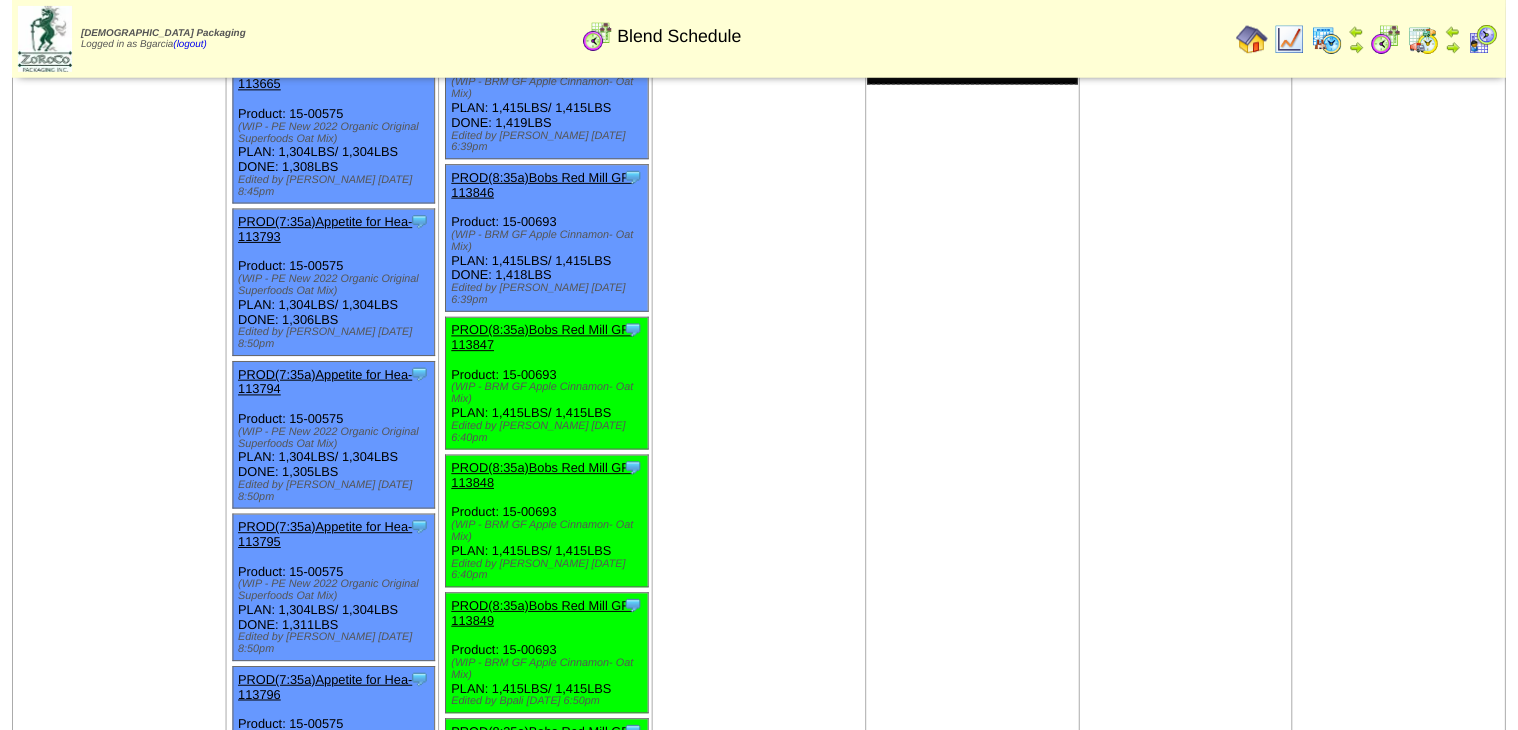 scroll, scrollTop: 2560, scrollLeft: 0, axis: vertical 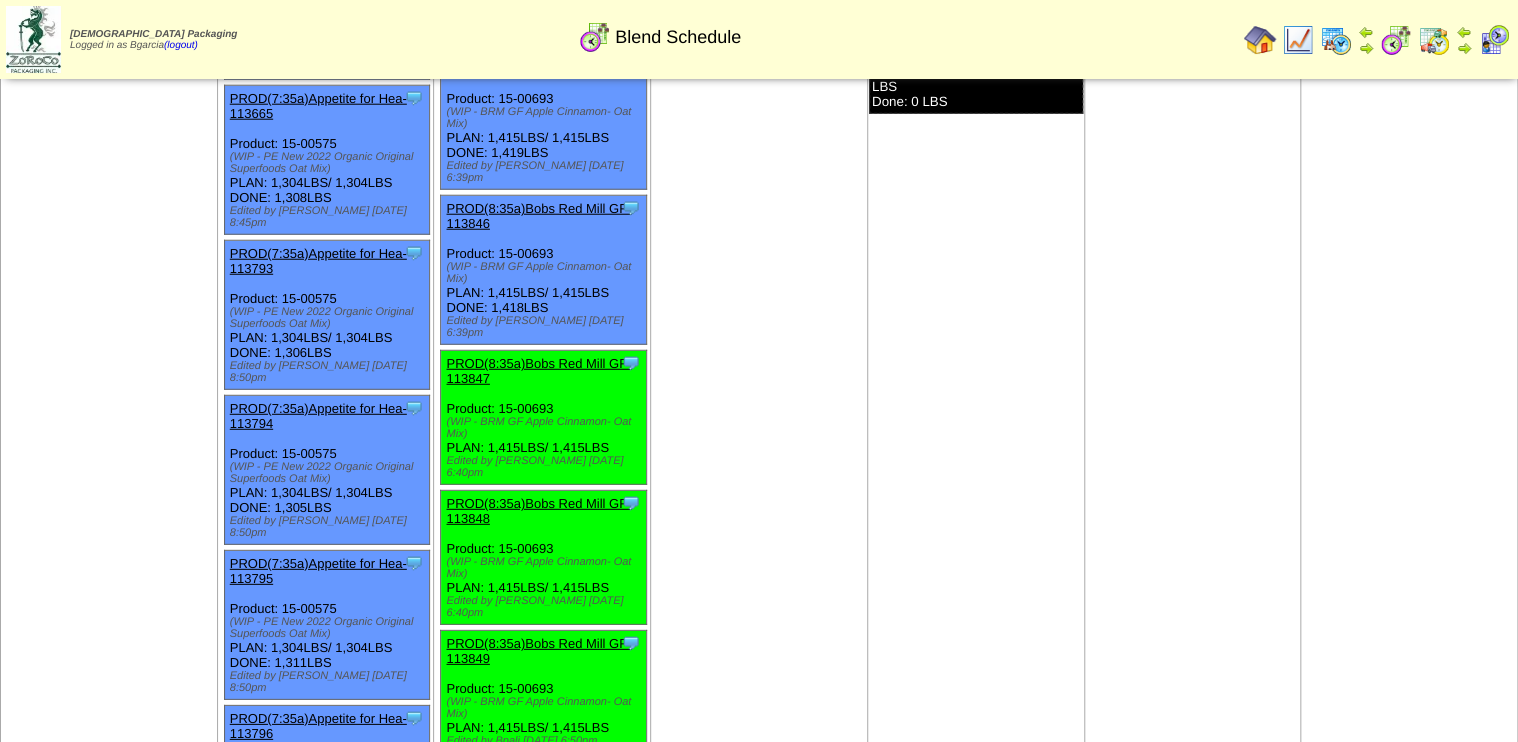 click on "PROD(8:35a)Bobs Red Mill GF-113847" at bounding box center (538, 371) 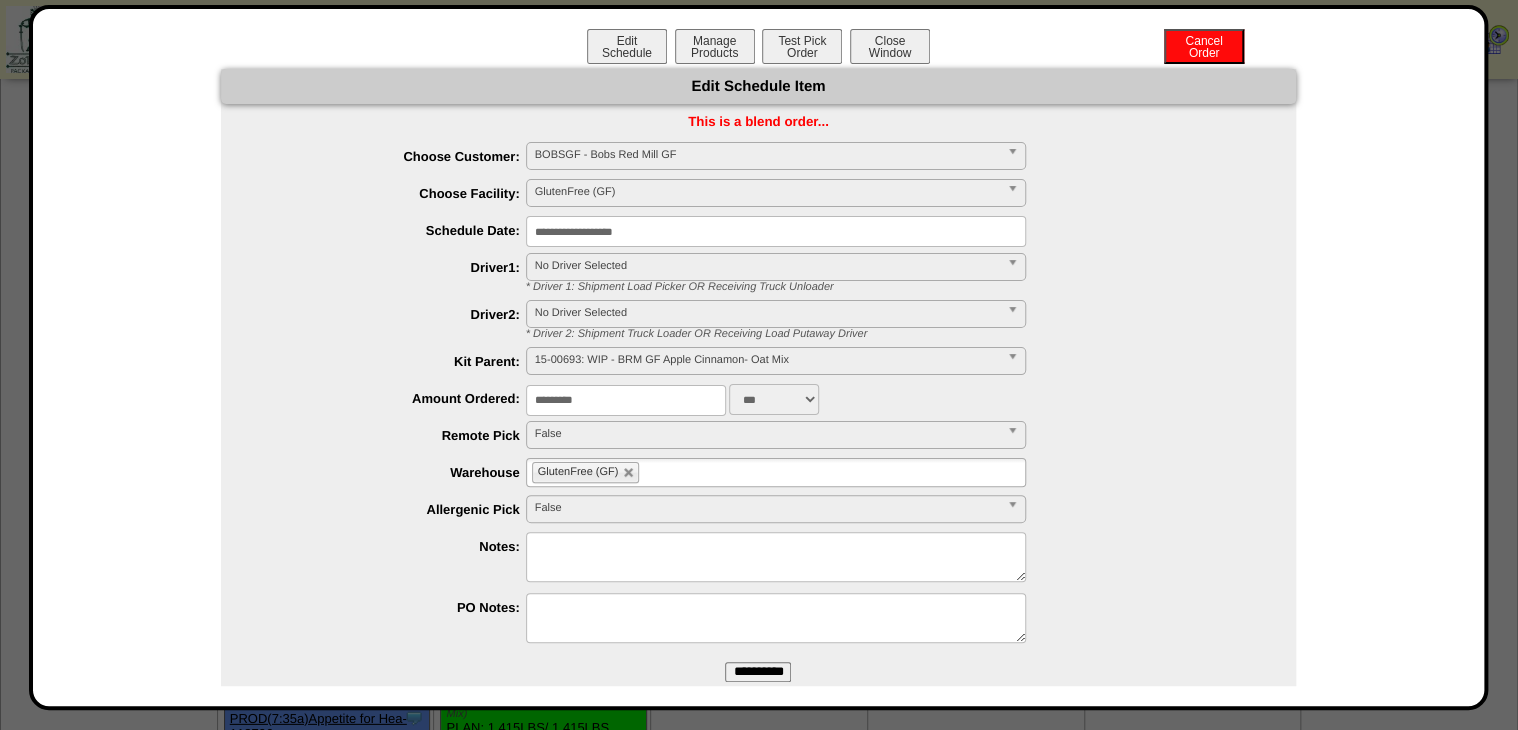 drag, startPoint x: 620, startPoint y: 400, endPoint x: 386, endPoint y: 434, distance: 236.45718 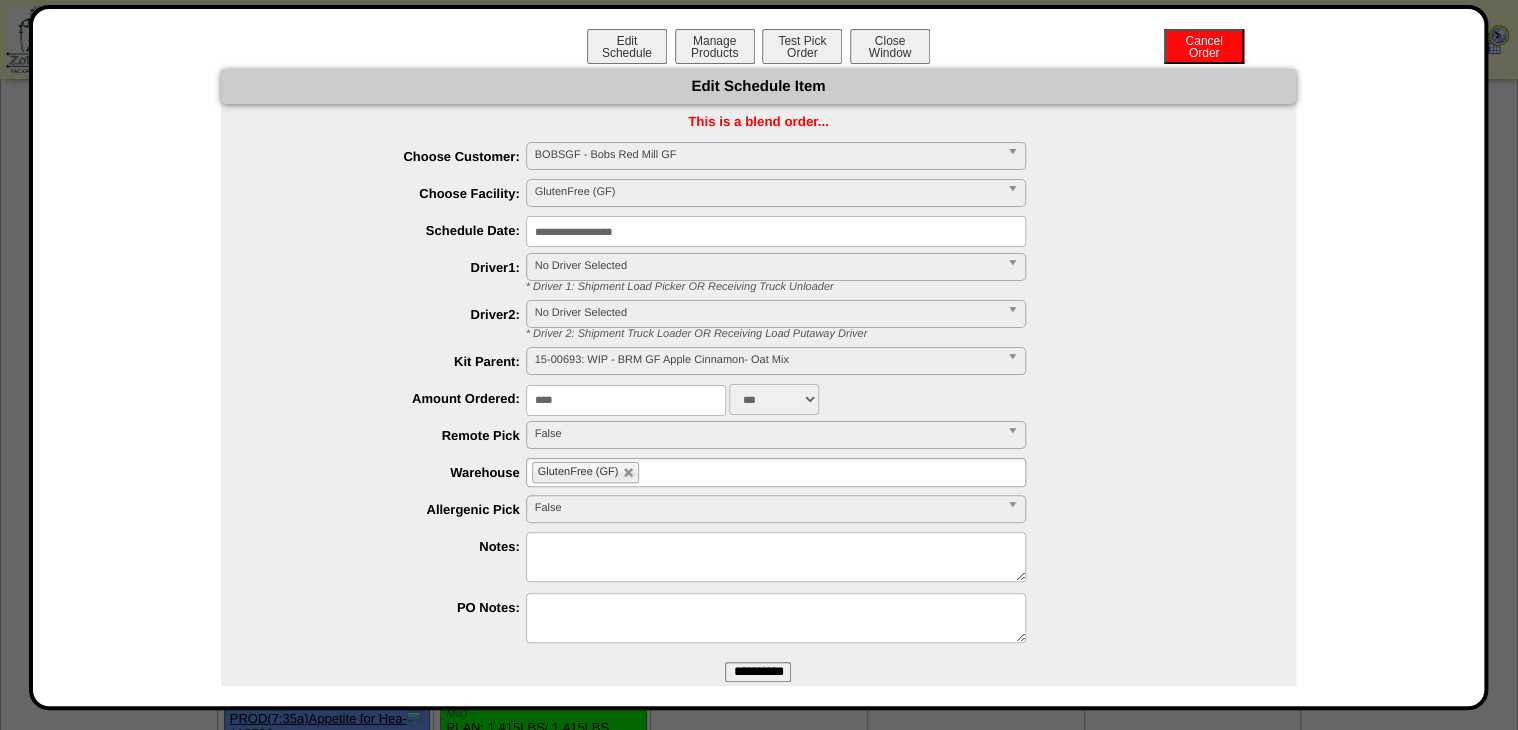 type on "****" 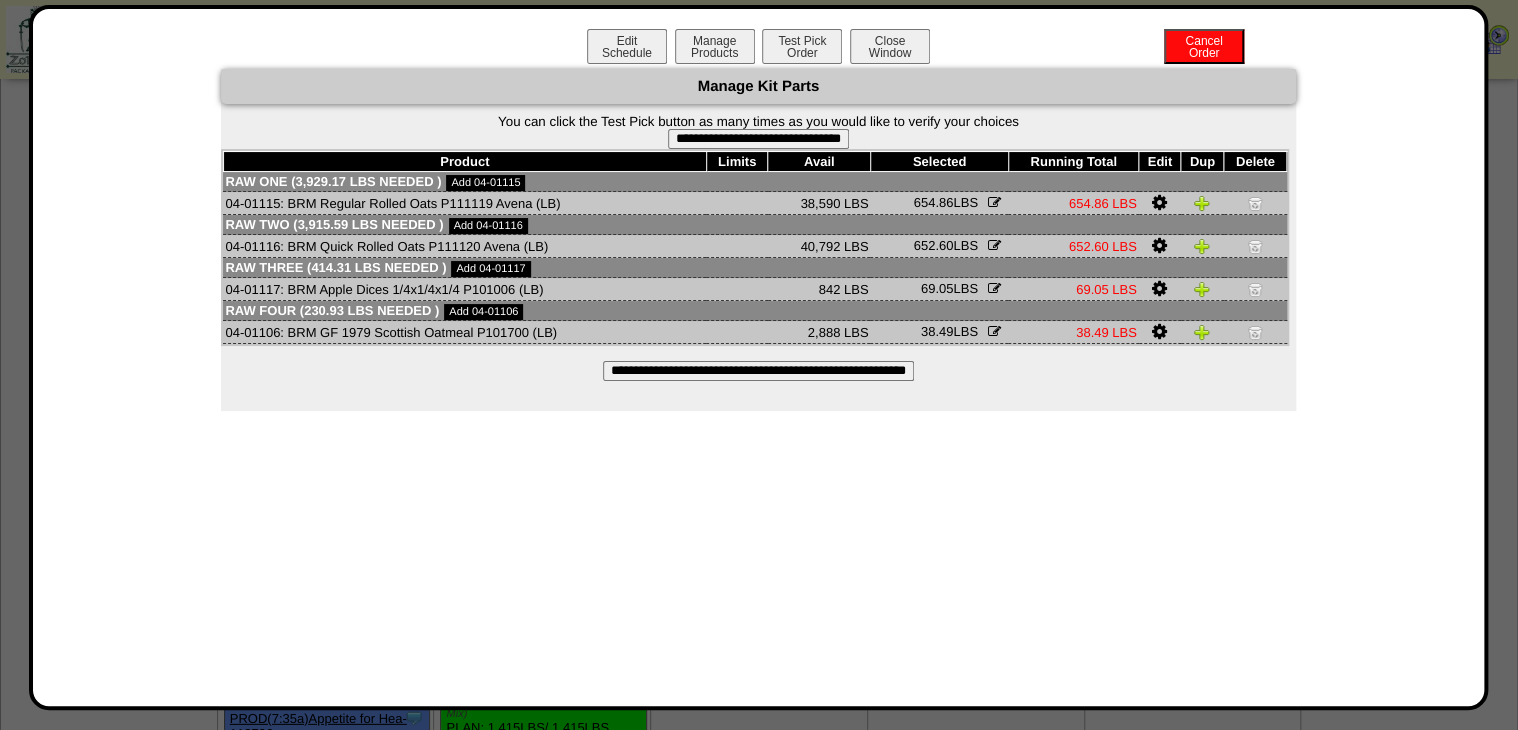 click on "**********" at bounding box center [758, 371] 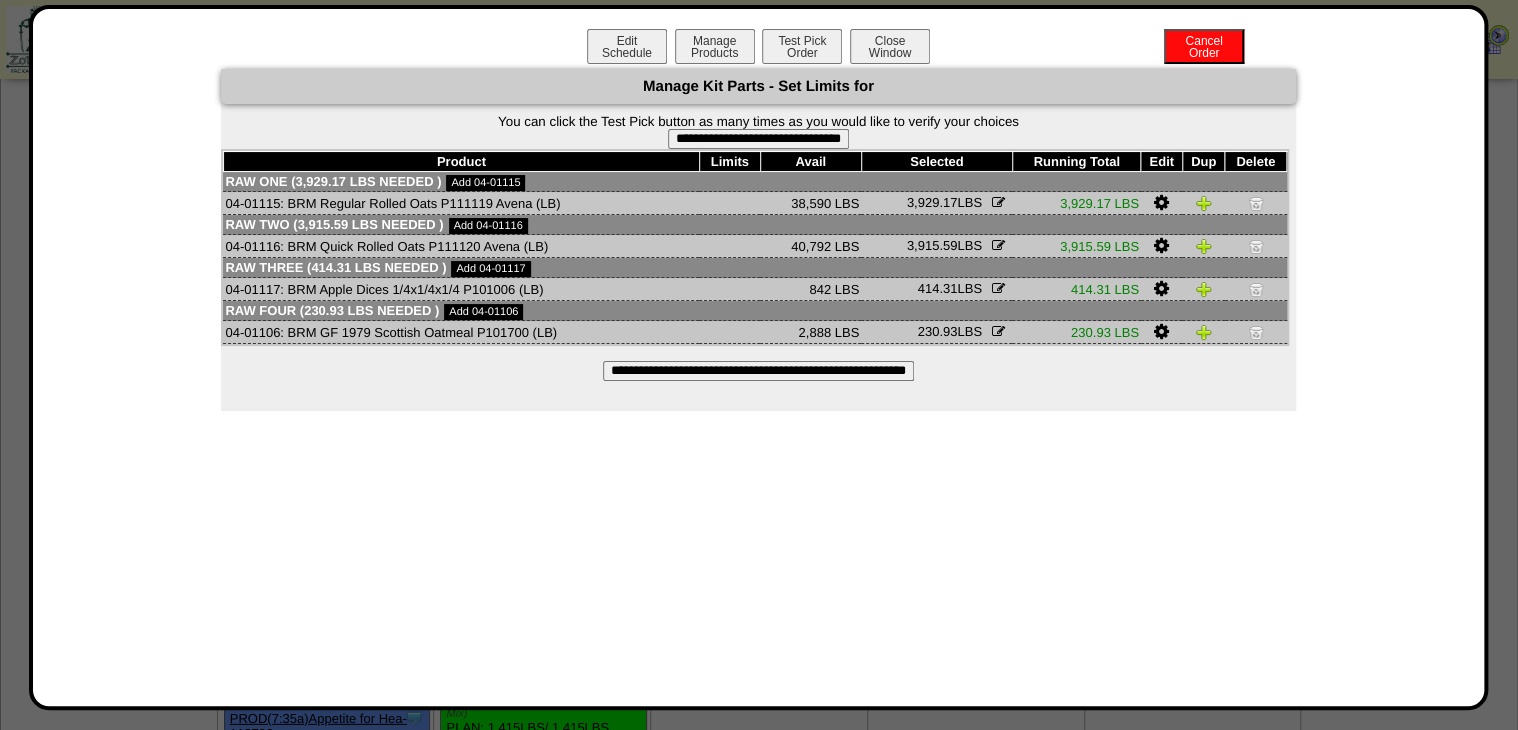 click on "**********" at bounding box center (758, 139) 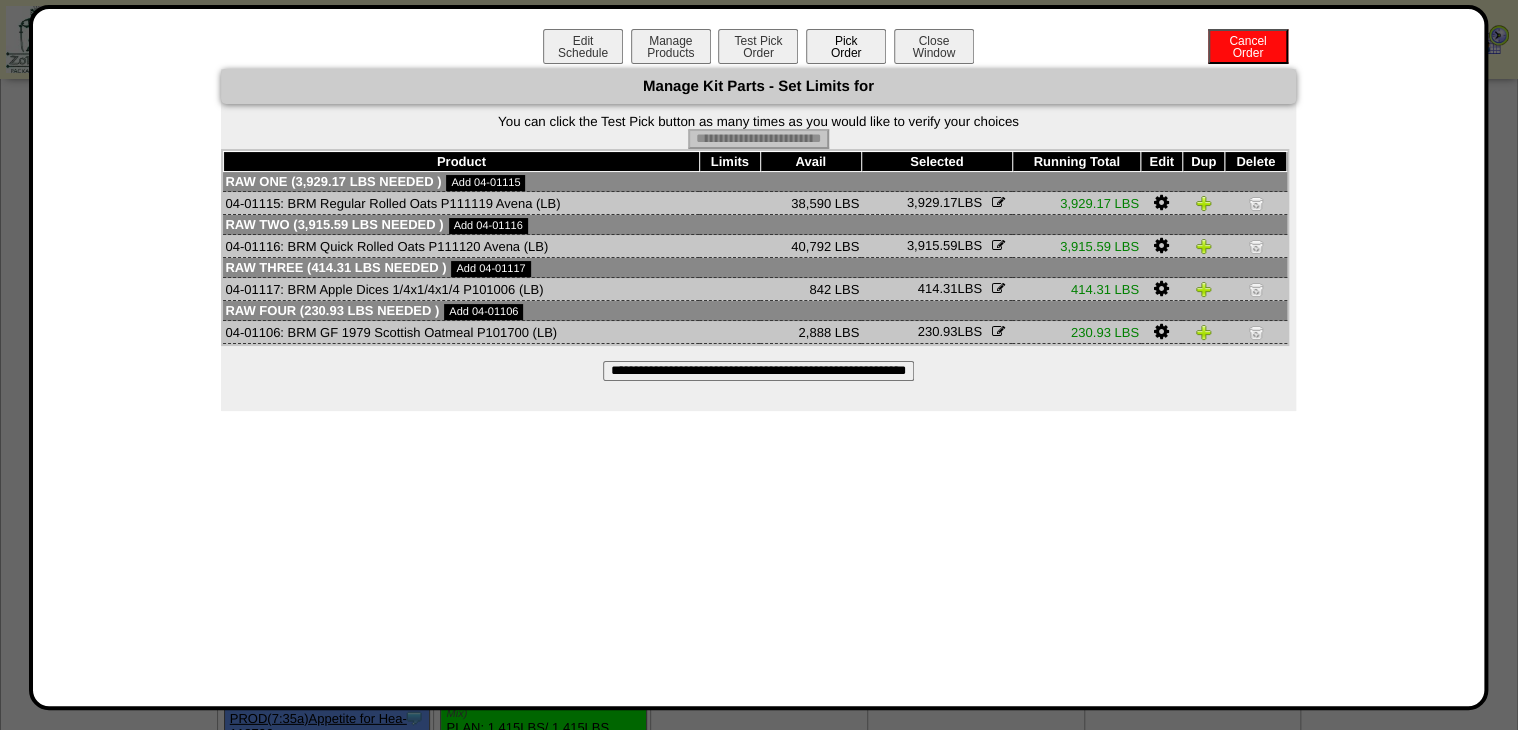 click on "Pick Order" at bounding box center [846, 46] 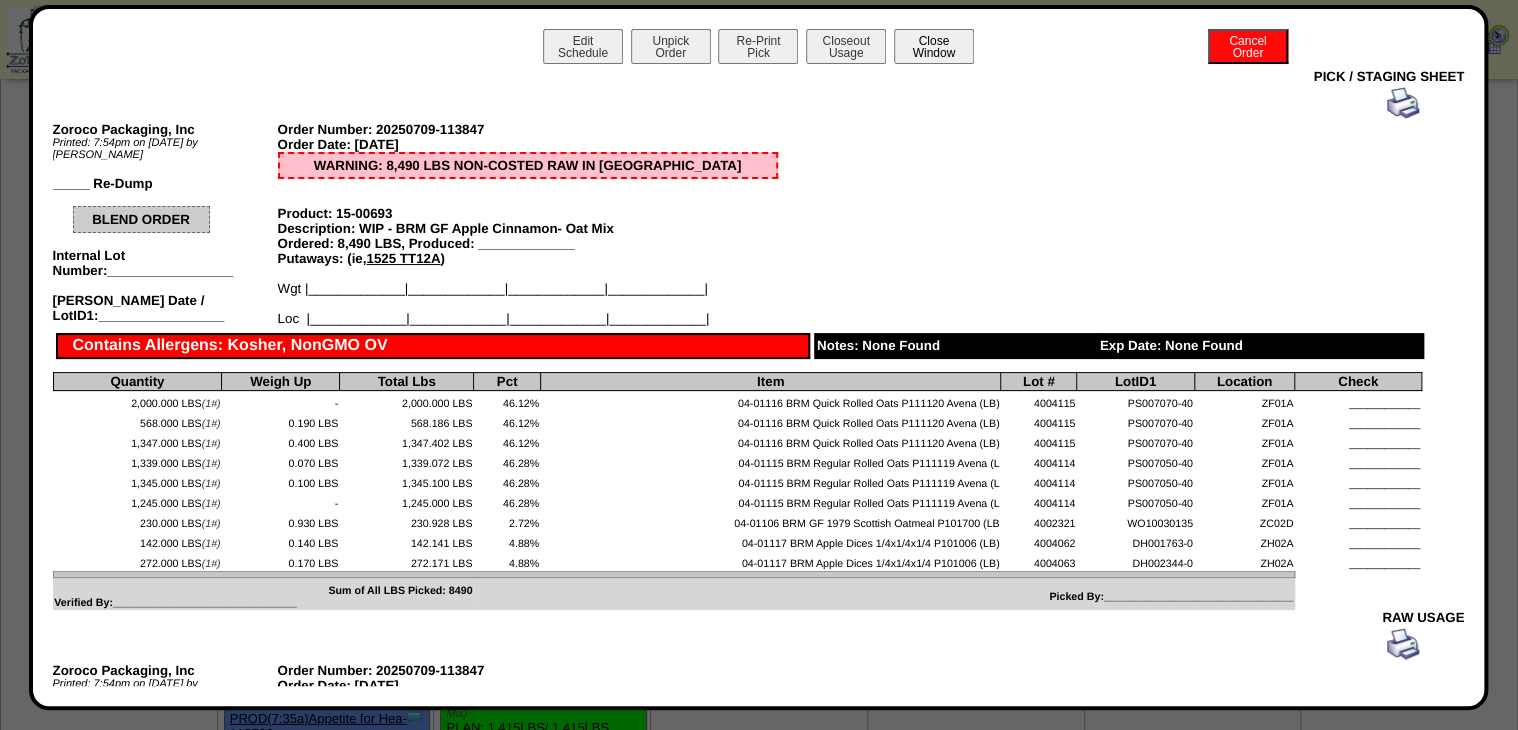 click on "Close Window" at bounding box center (934, 46) 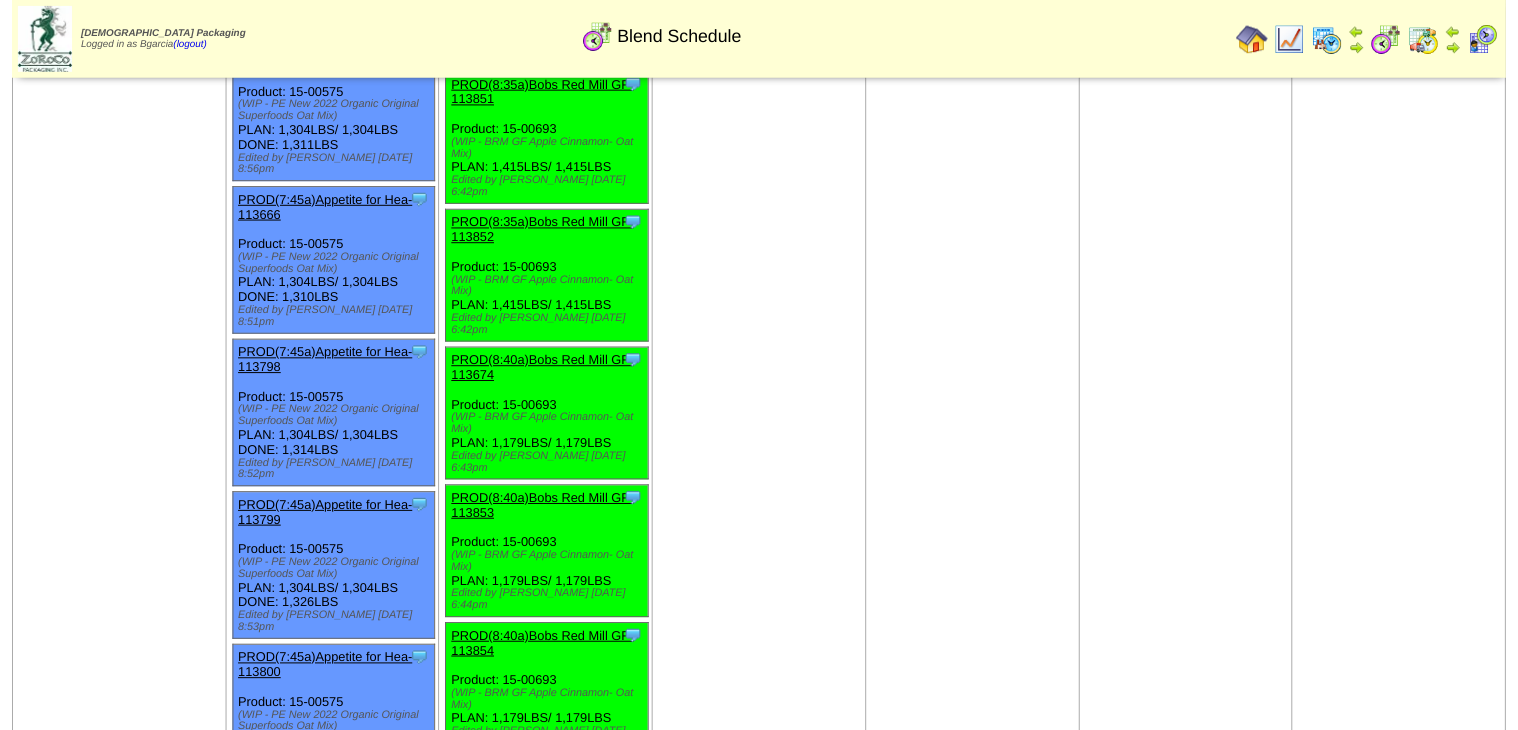 scroll, scrollTop: 3360, scrollLeft: 0, axis: vertical 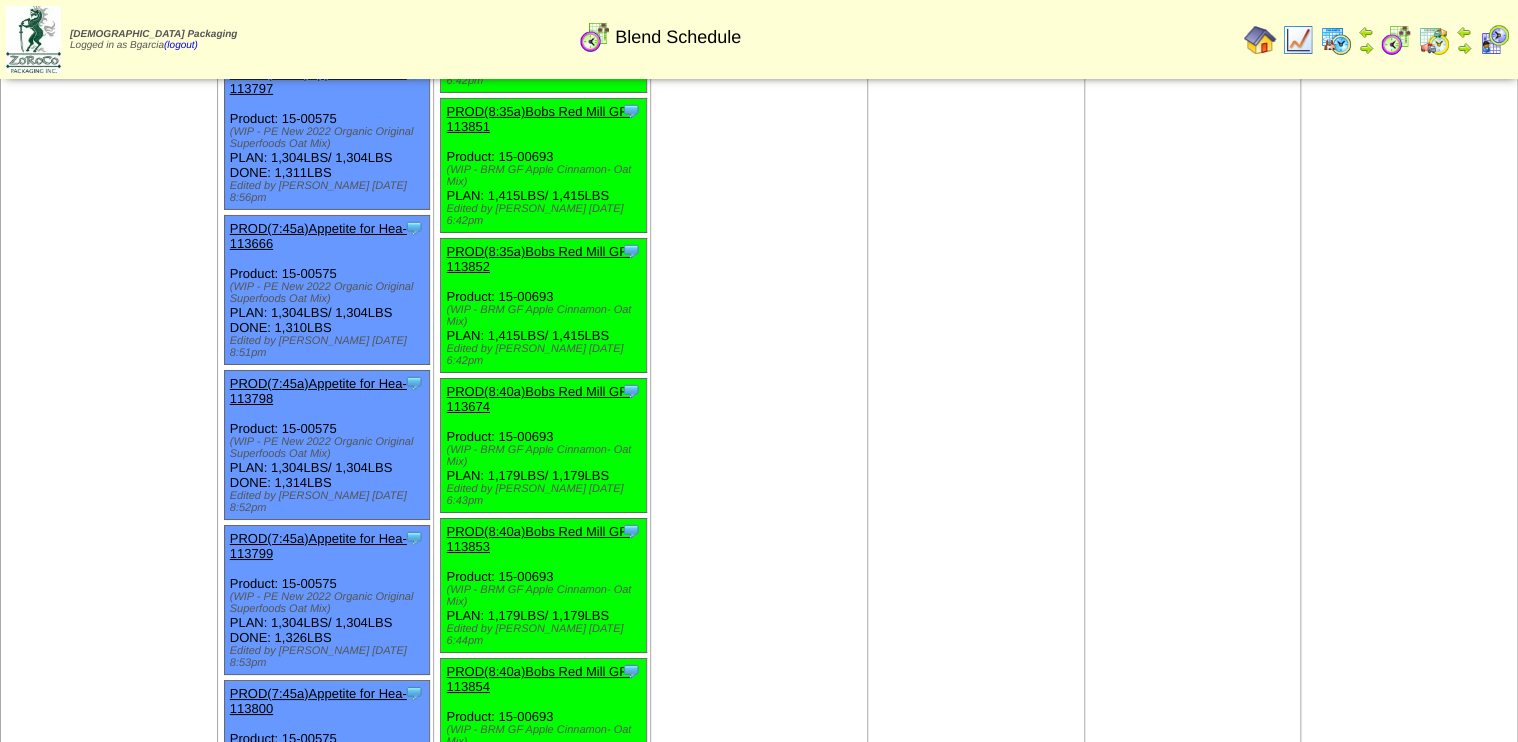 click on "PROD(8:40a)Bobs Red Mill GF-113674" at bounding box center [538, 399] 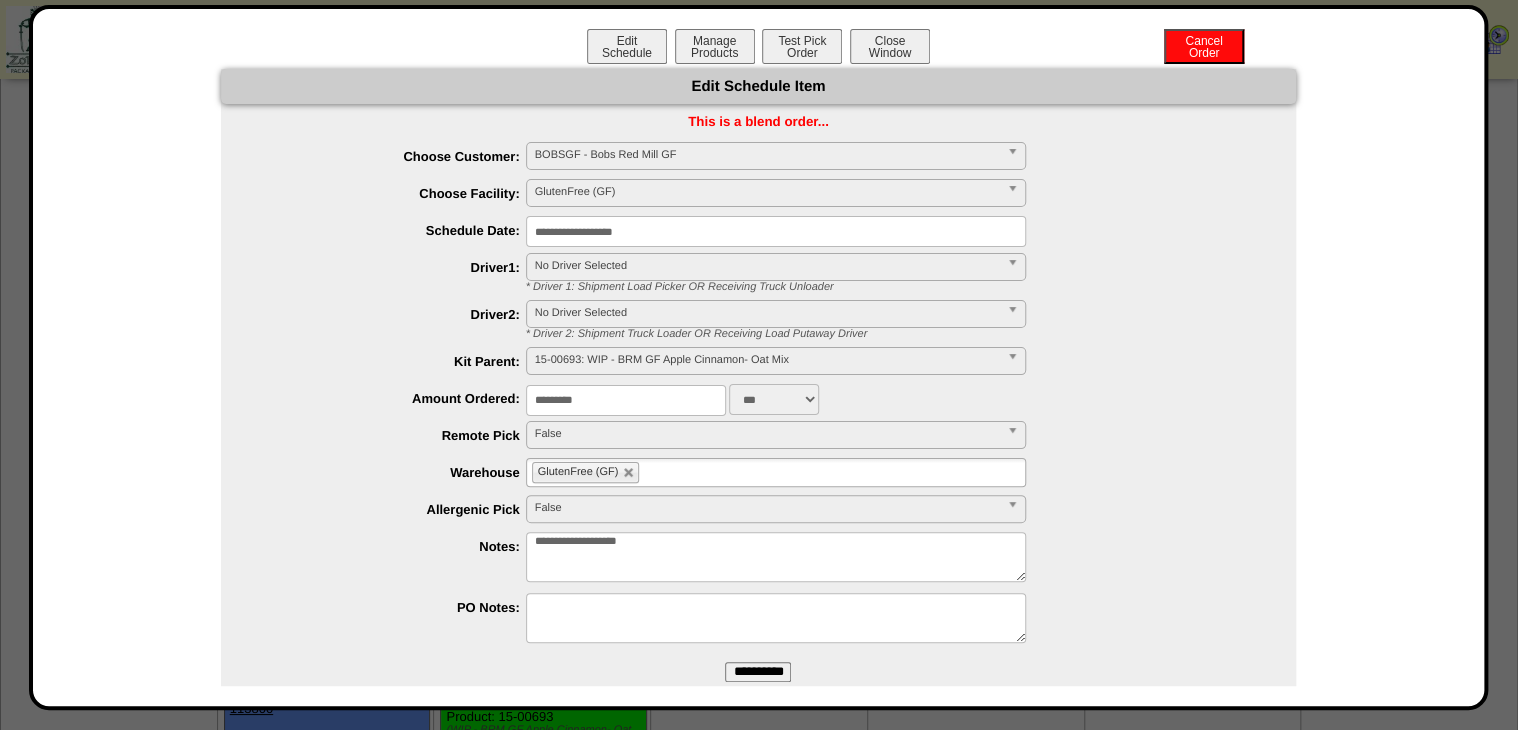drag, startPoint x: 533, startPoint y: 408, endPoint x: 159, endPoint y: 544, distance: 397.9598 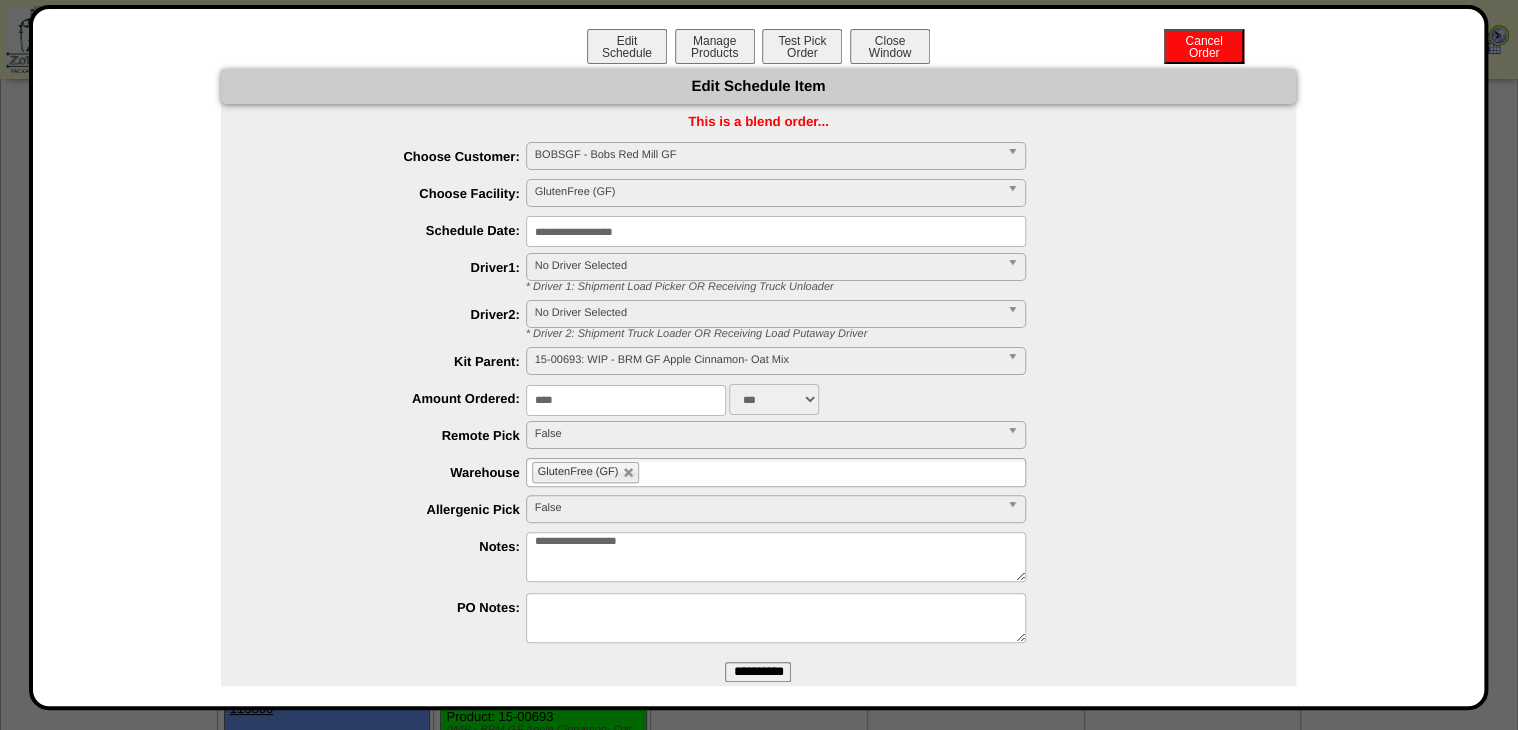 type on "****" 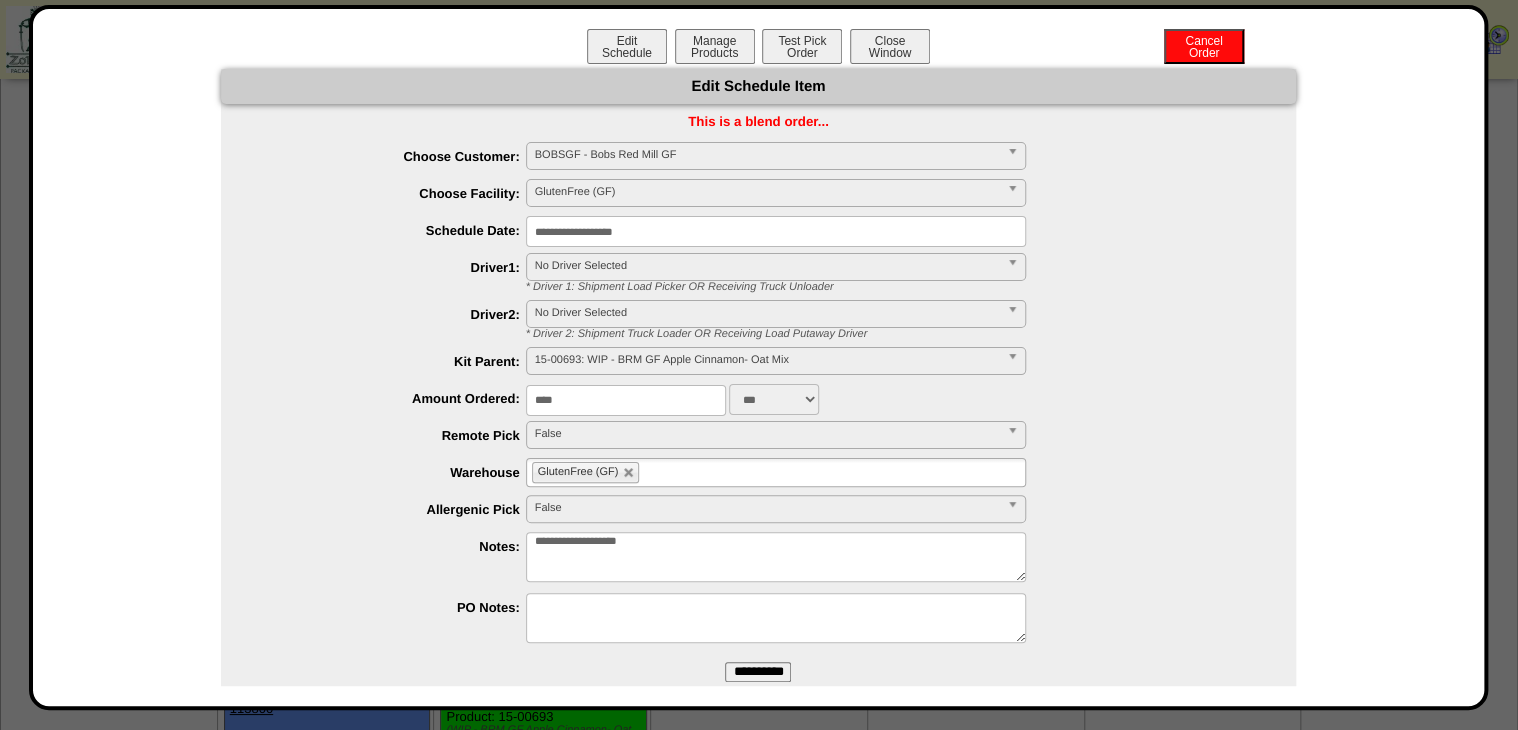 click on "**********" at bounding box center (758, 672) 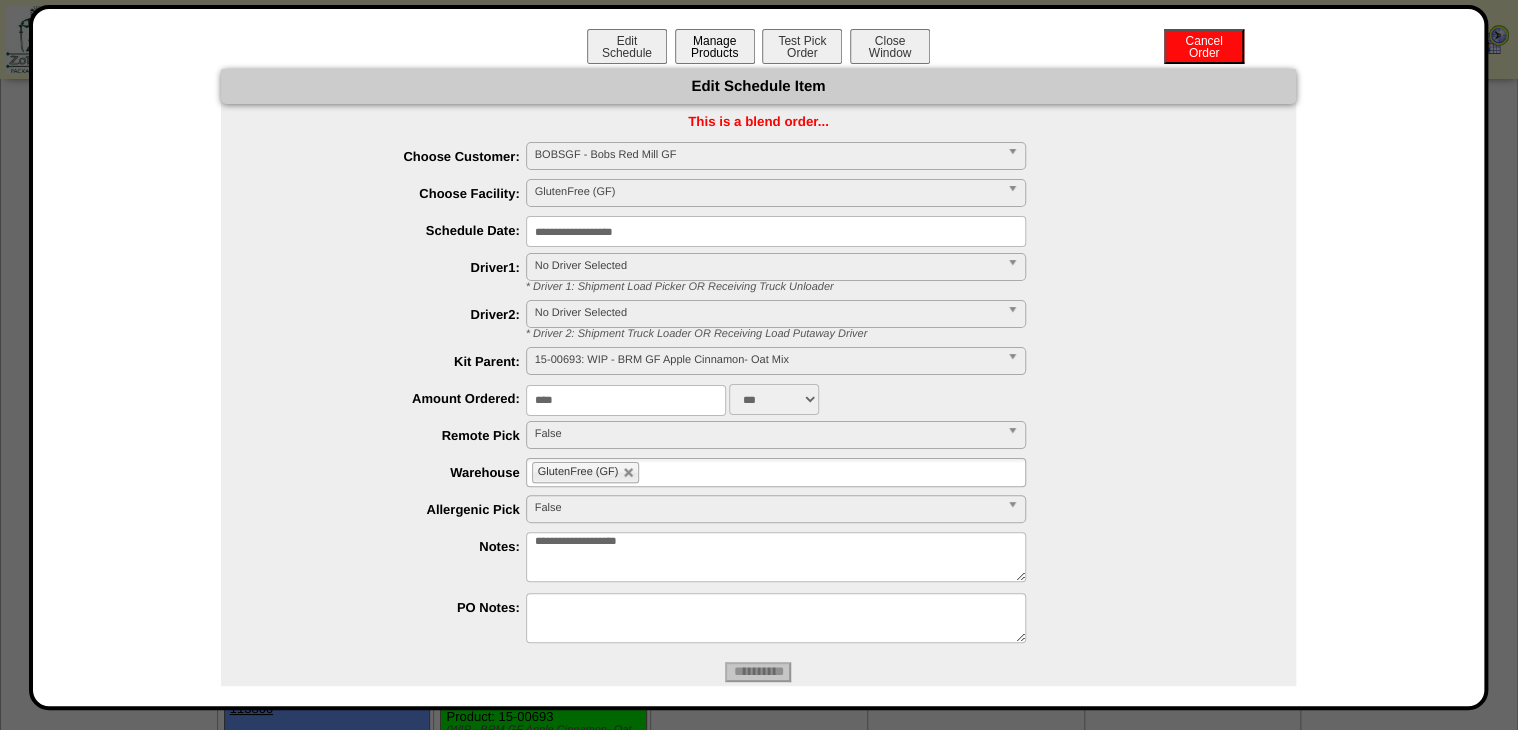 click on "Manage Products" at bounding box center [715, 46] 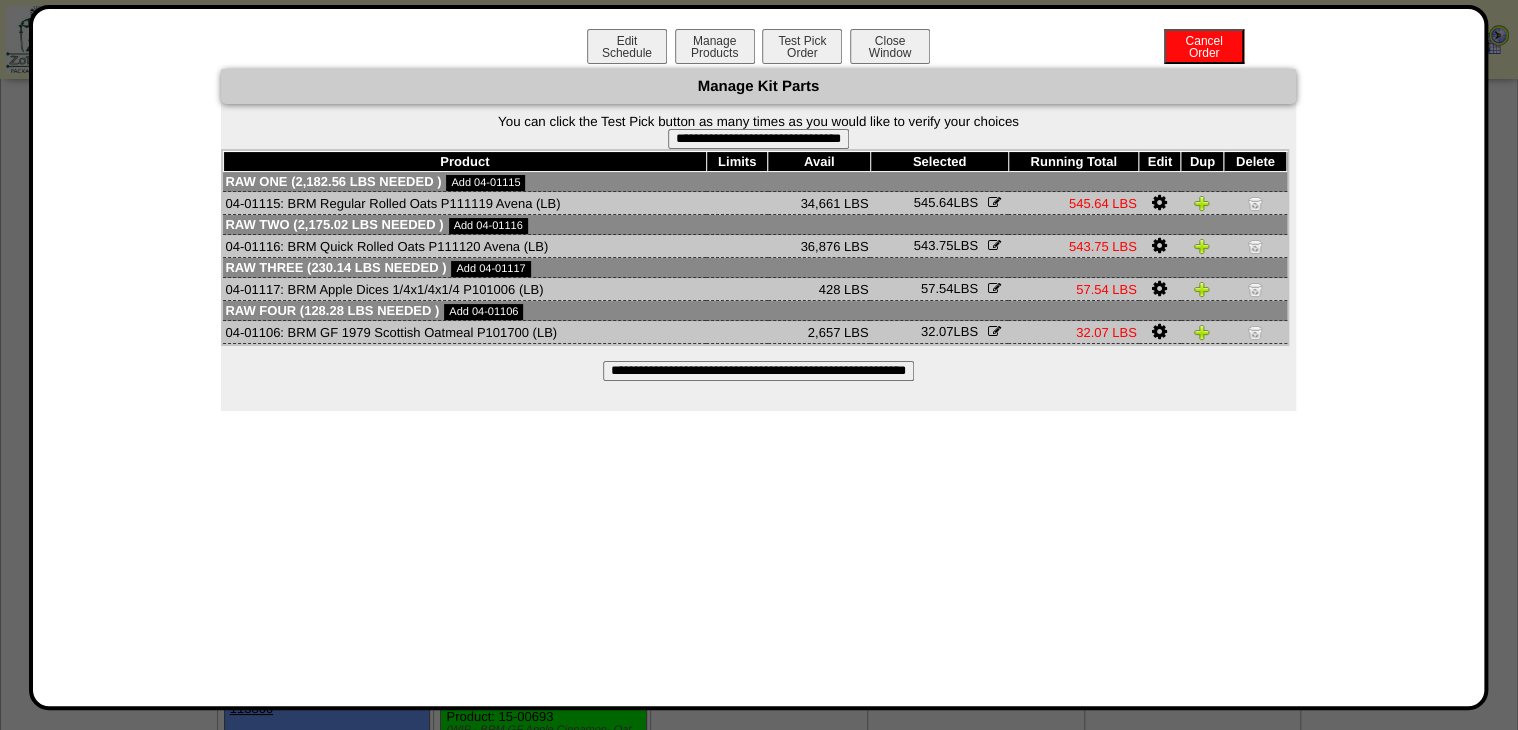 click on "**********" at bounding box center [758, 371] 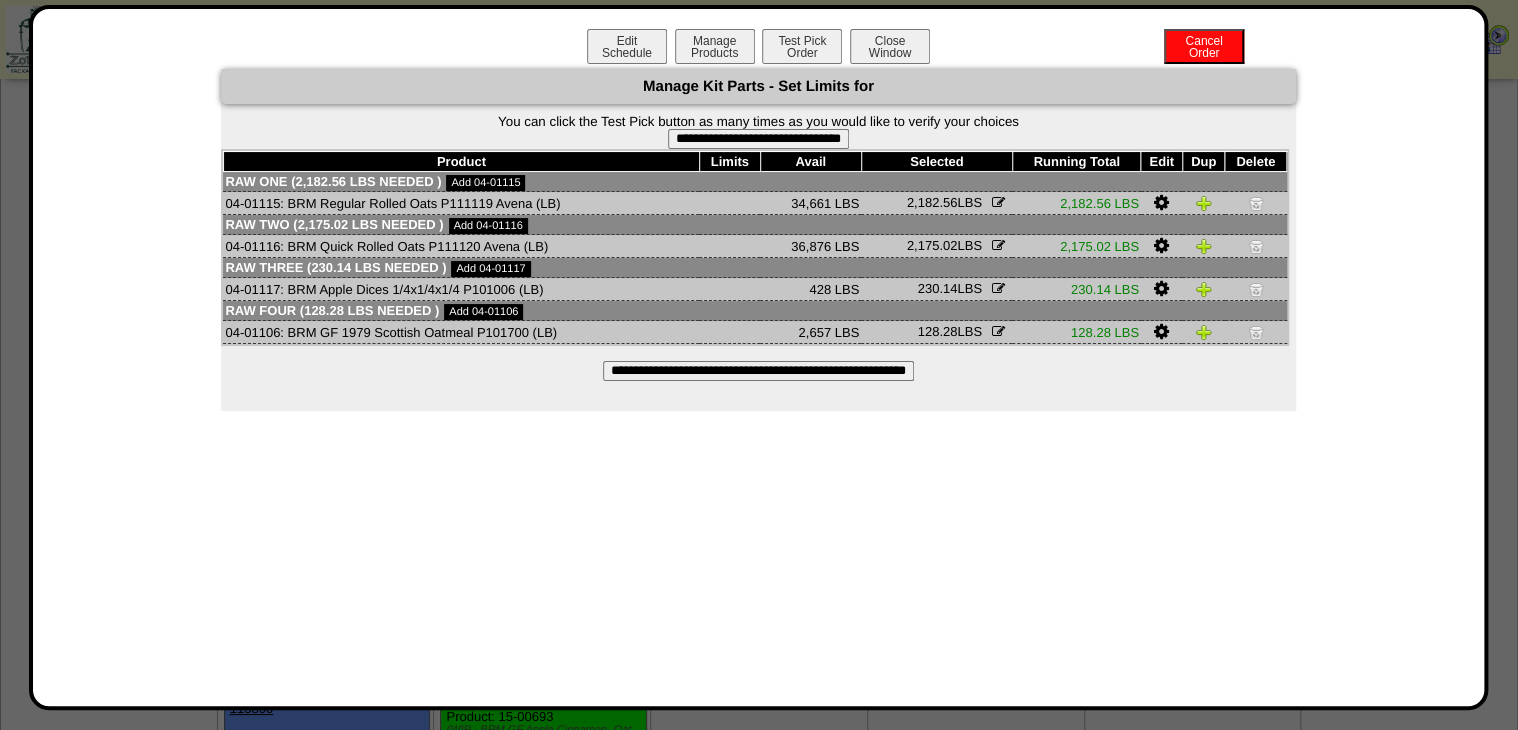 click on "**********" at bounding box center (758, 139) 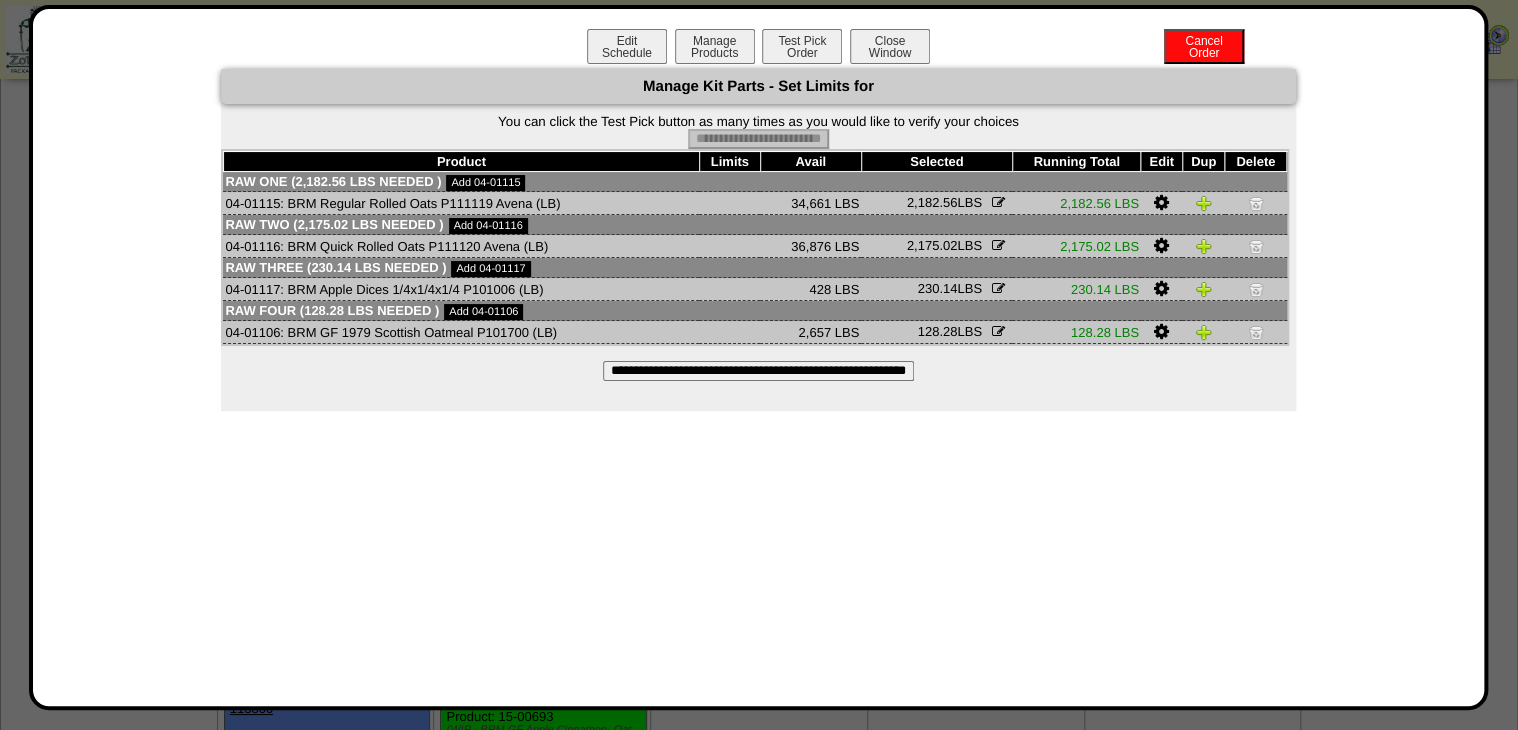 type on "**********" 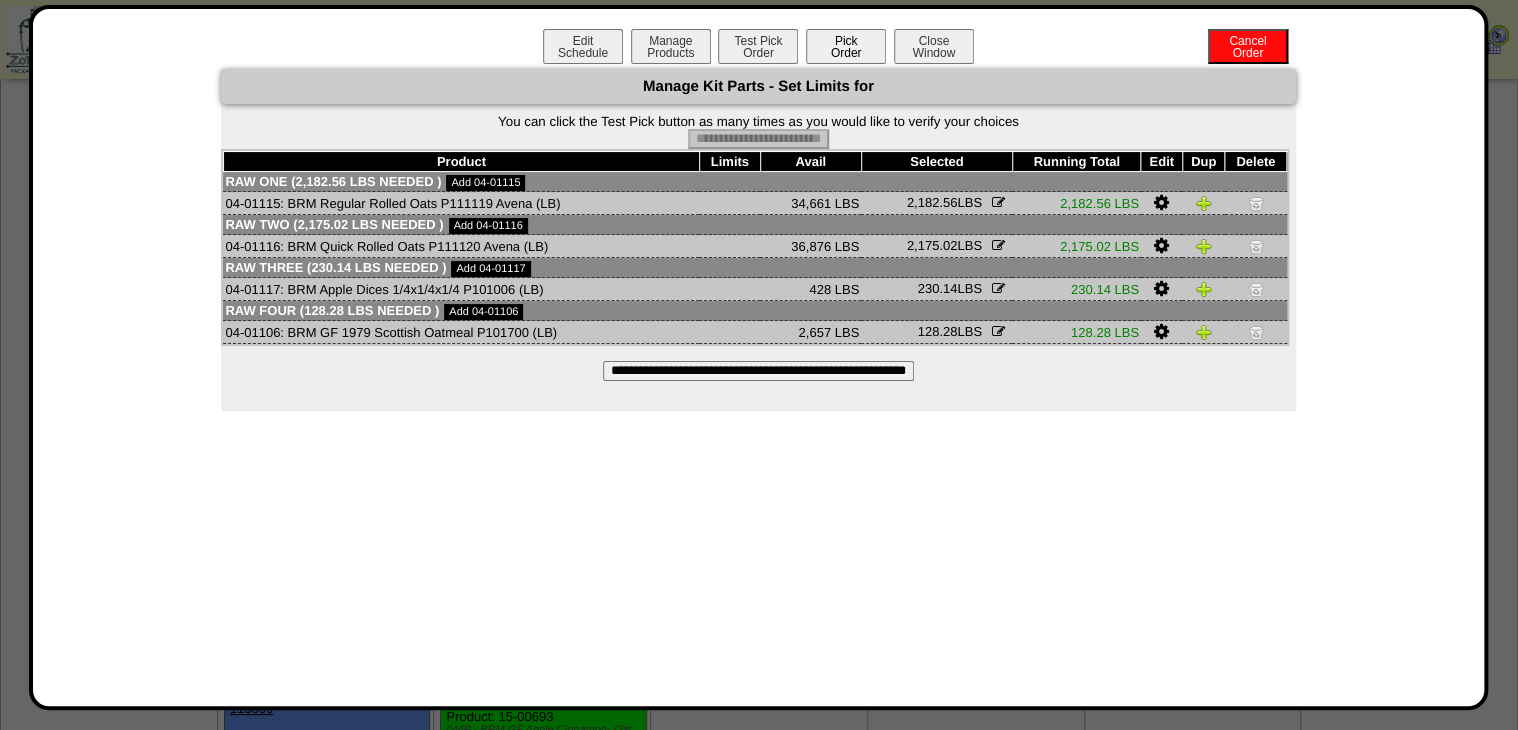 click on "Pick Order" at bounding box center (846, 46) 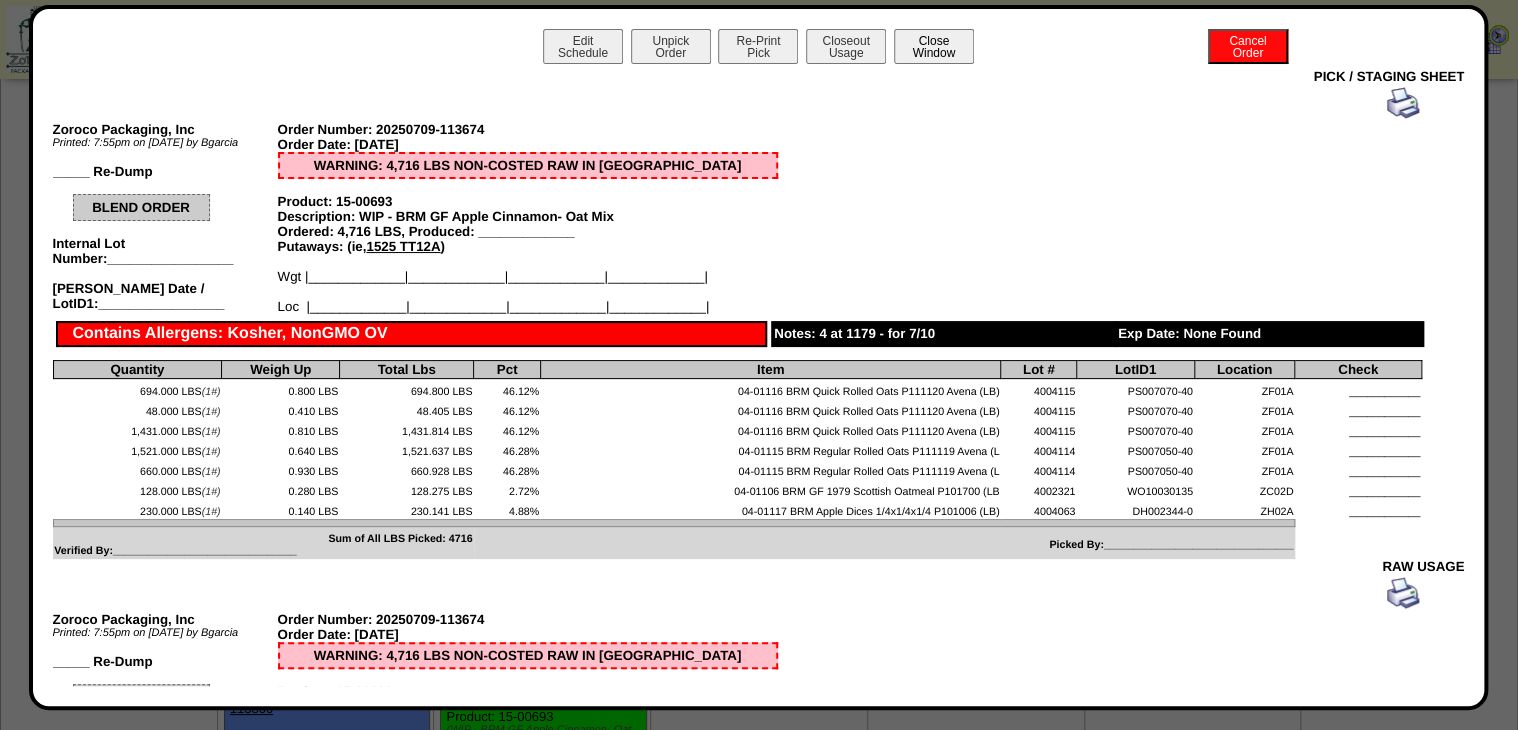 click on "Close Window" at bounding box center (934, 46) 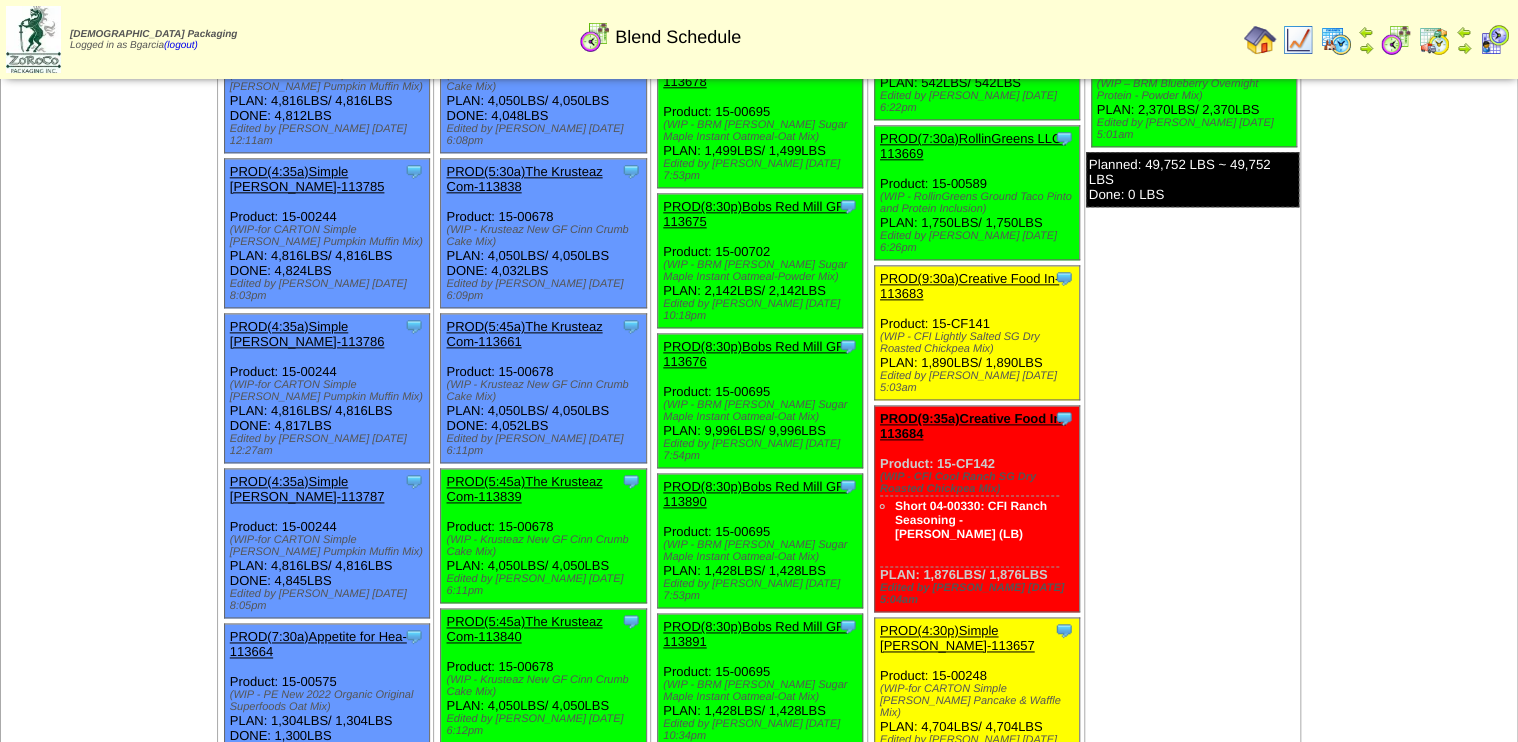 scroll, scrollTop: 1120, scrollLeft: 0, axis: vertical 